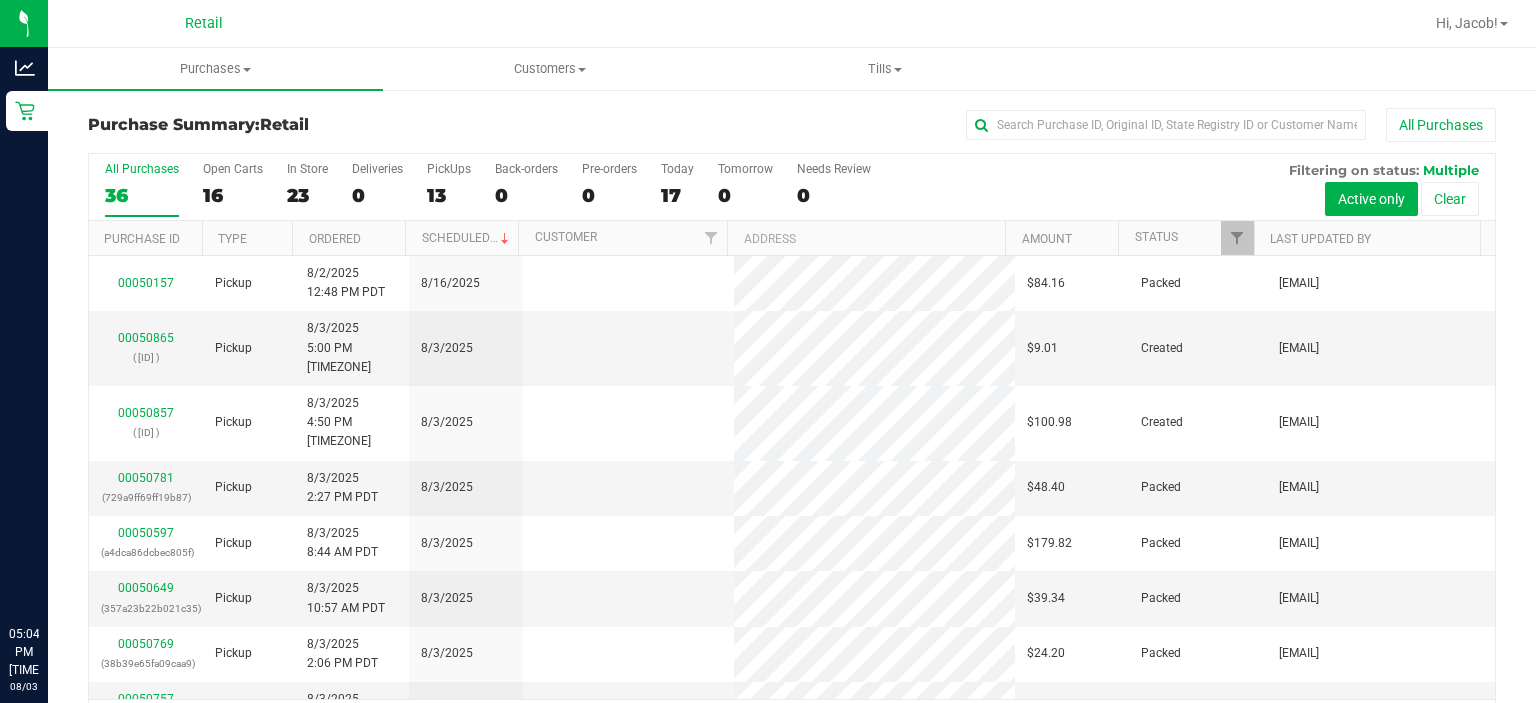 scroll, scrollTop: 0, scrollLeft: 0, axis: both 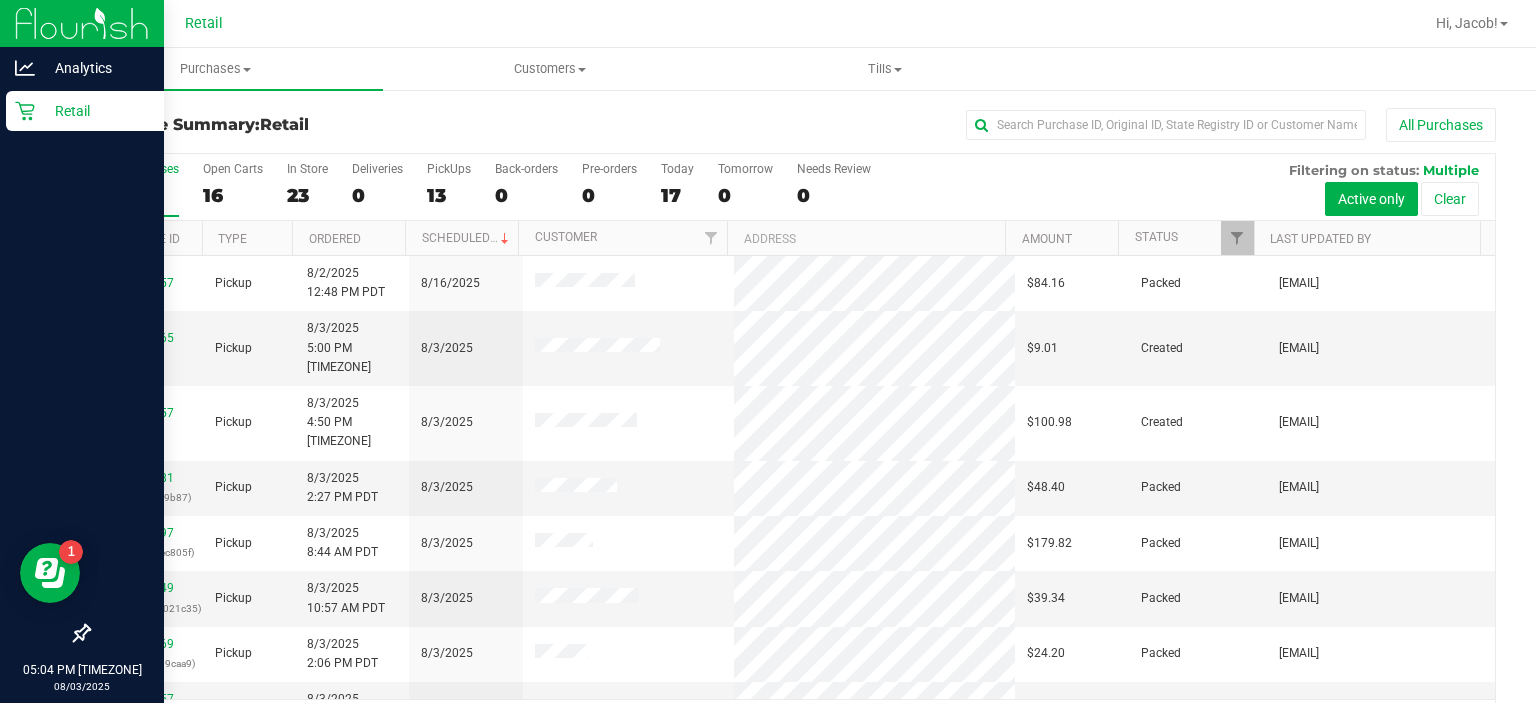 click on "Retail" at bounding box center [95, 111] 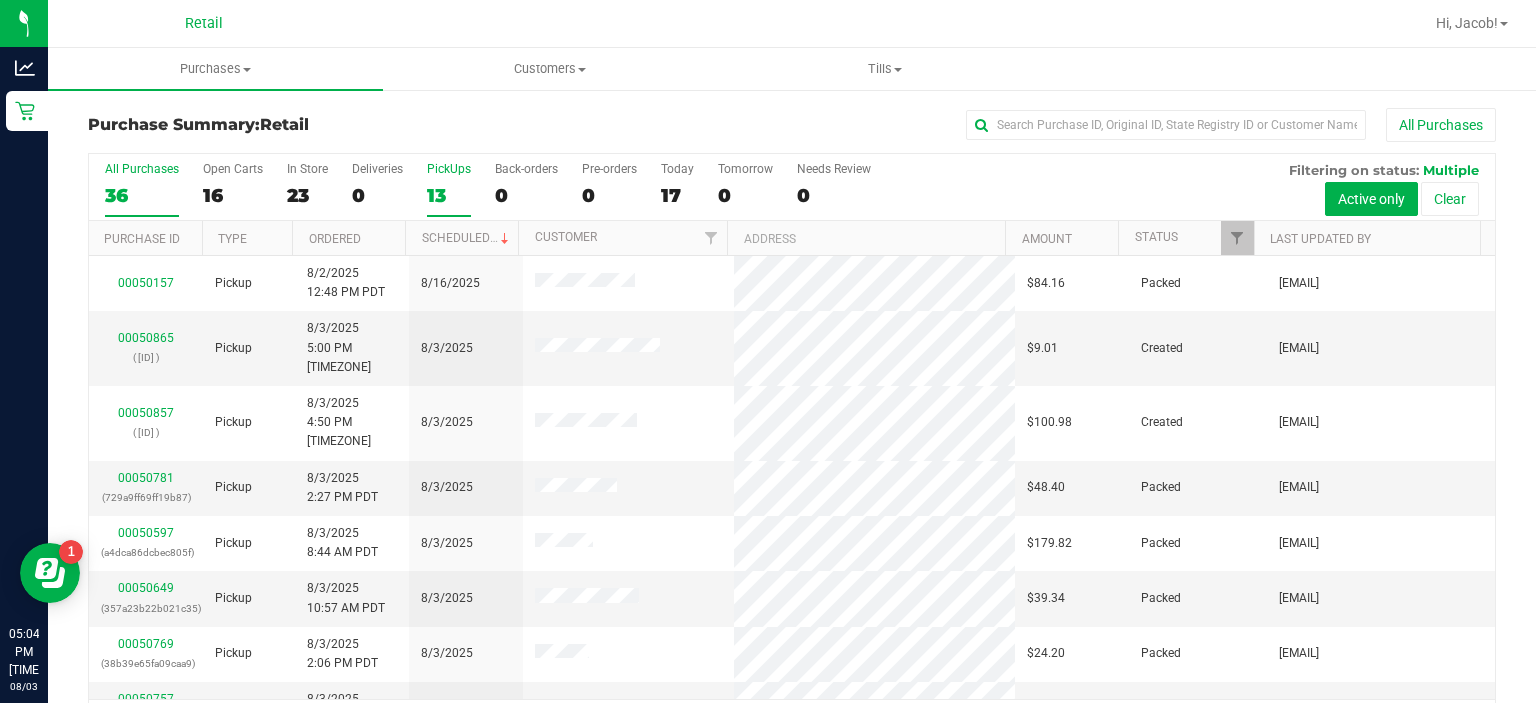 click on "13" at bounding box center [449, 195] 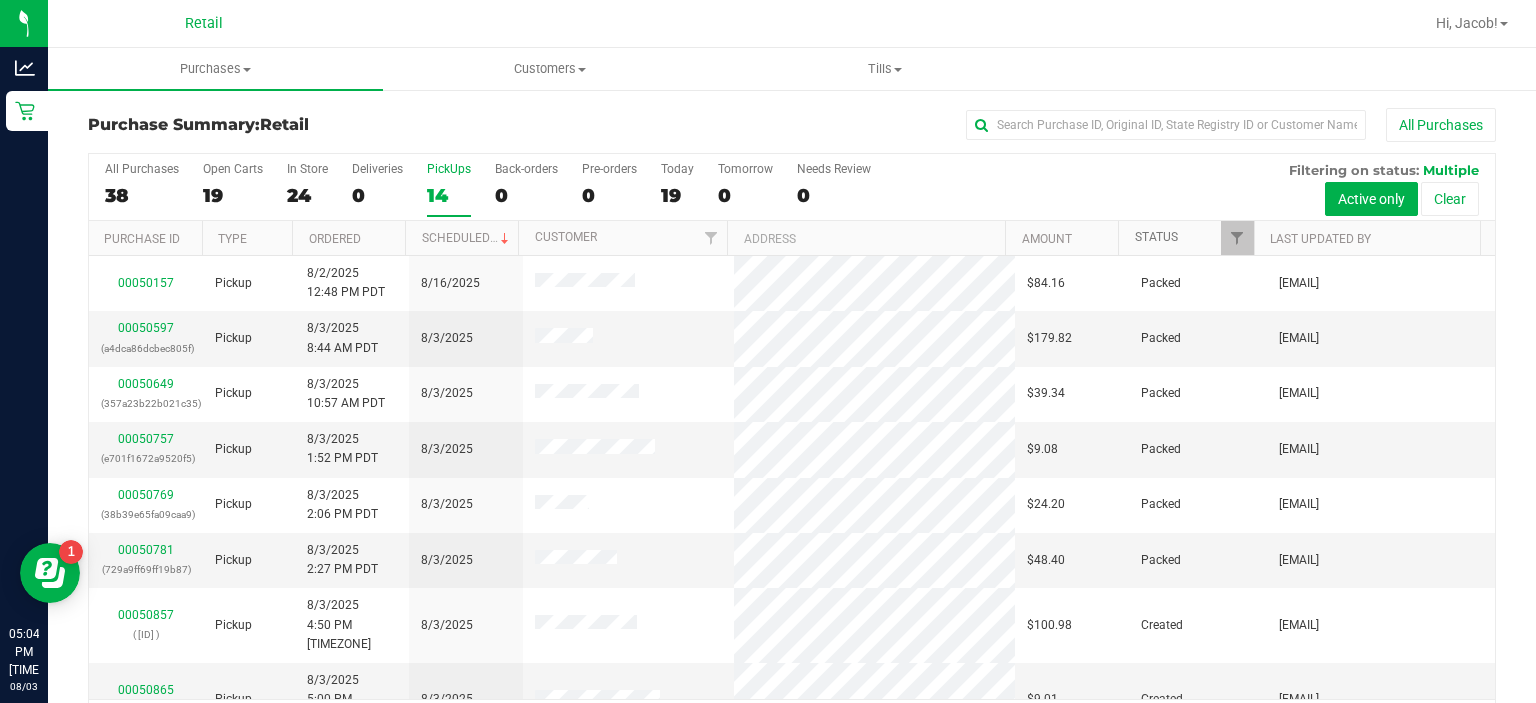 click on "Status" at bounding box center [1156, 237] 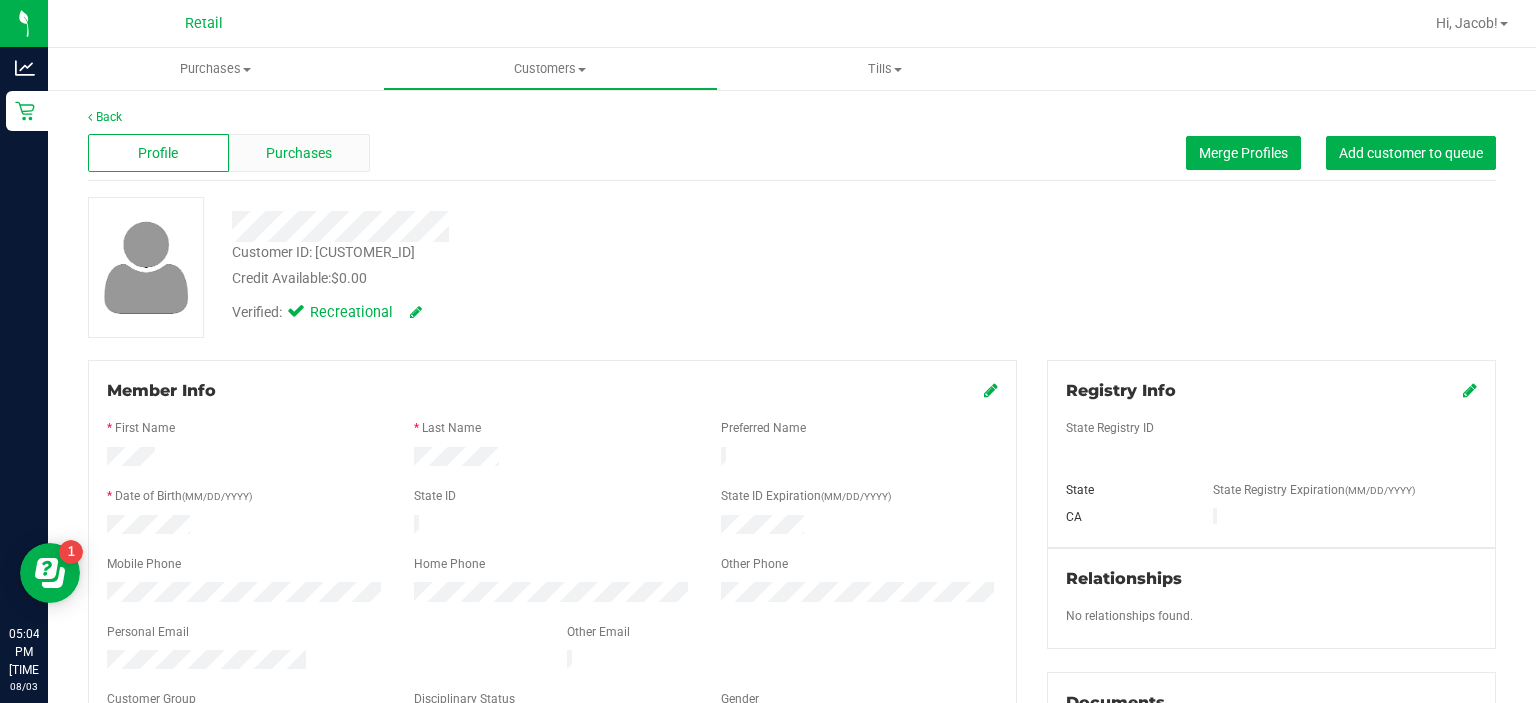 click on "Purchases" at bounding box center [299, 153] 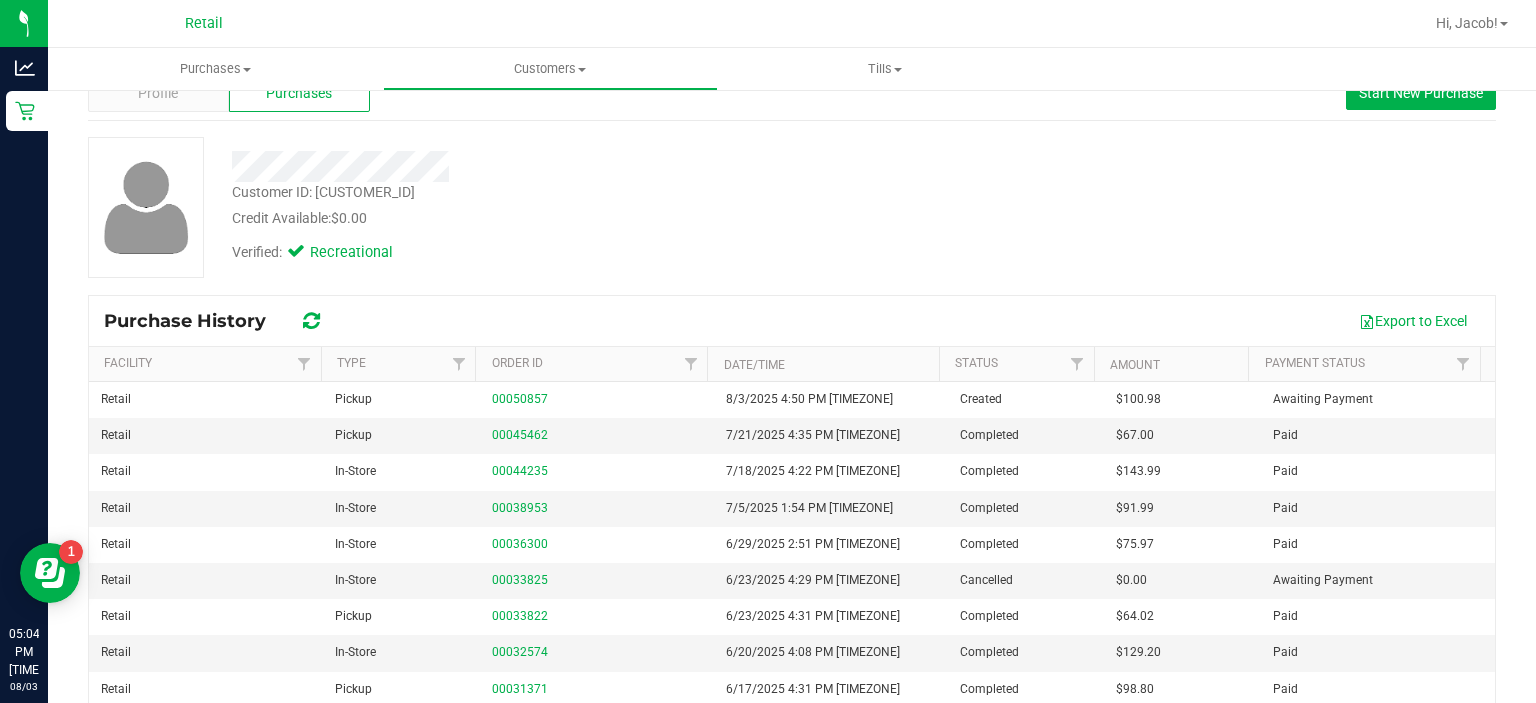 scroll, scrollTop: 74, scrollLeft: 0, axis: vertical 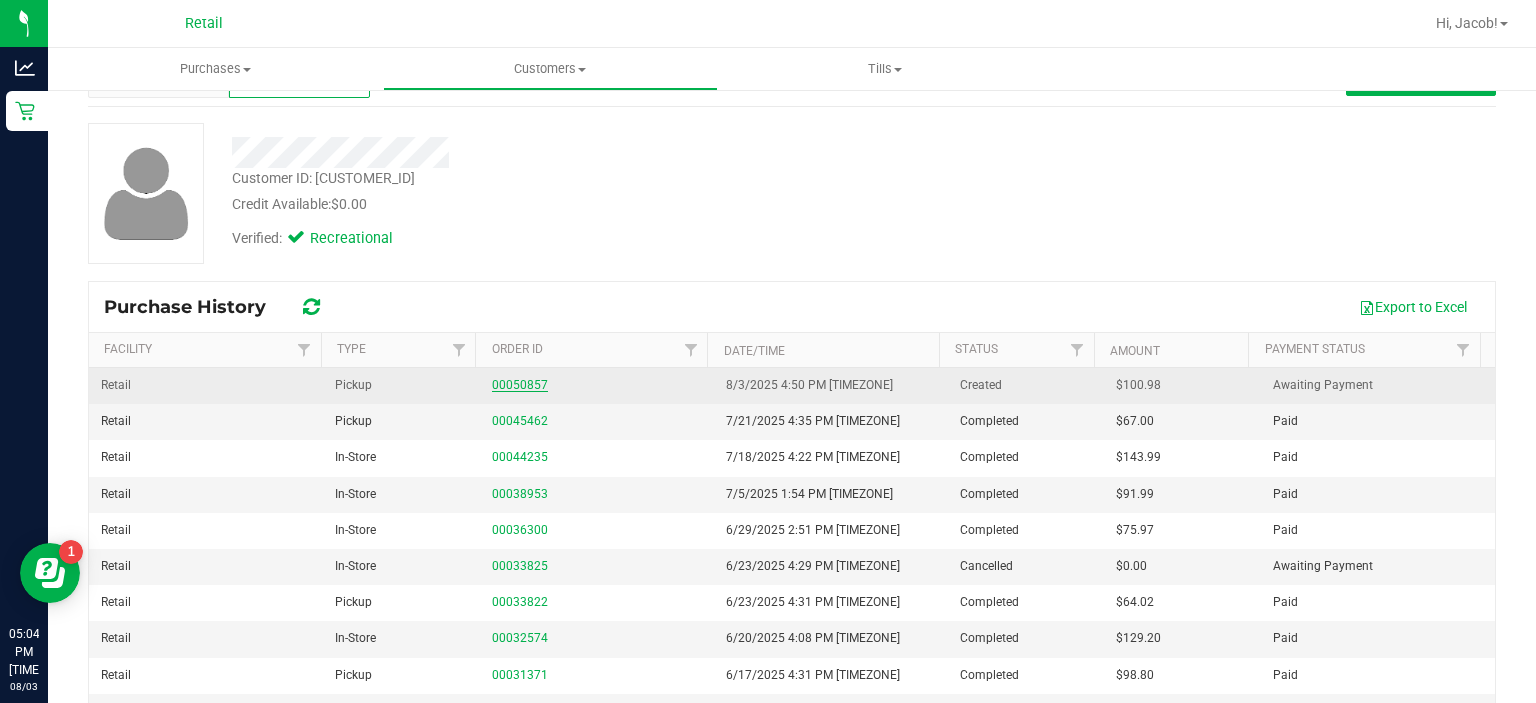 click on "00050857" at bounding box center [520, 385] 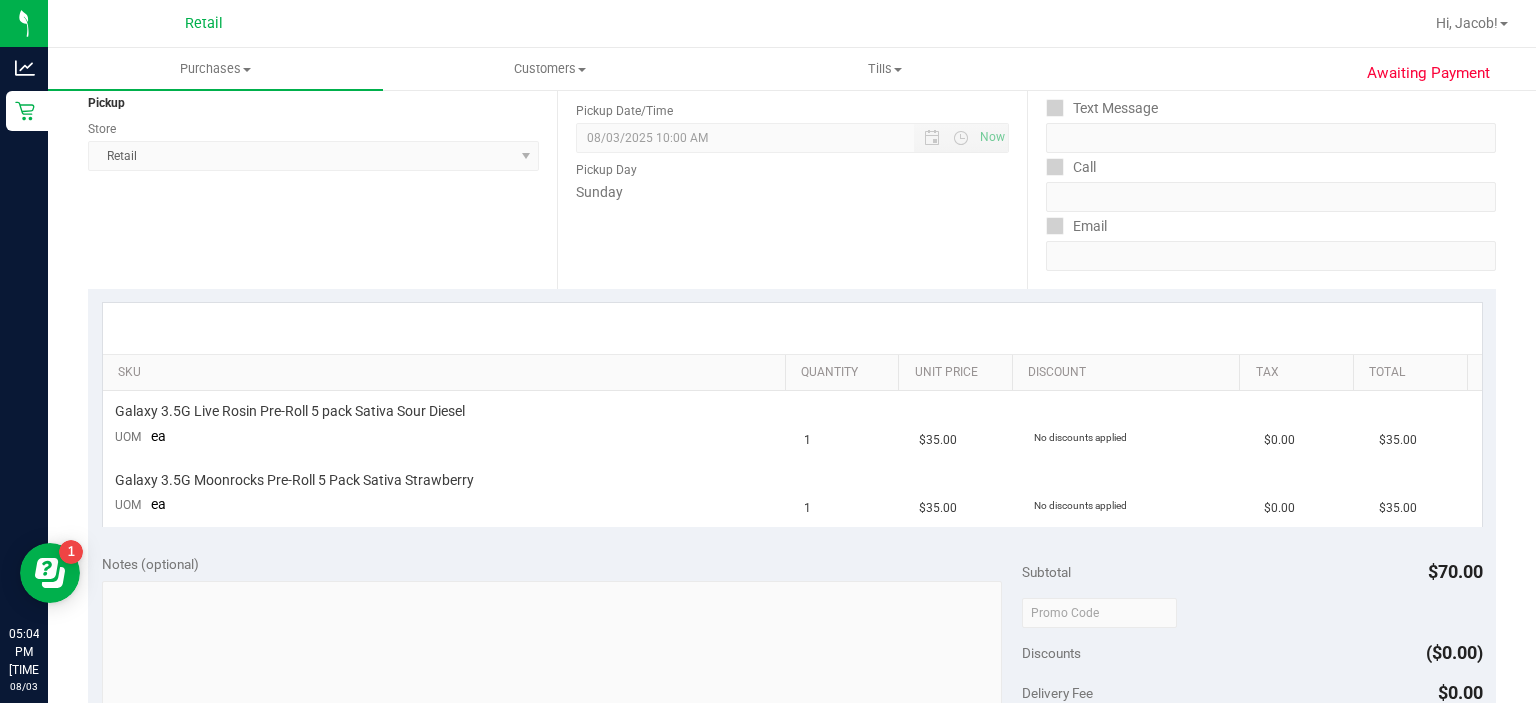 scroll, scrollTop: 252, scrollLeft: 0, axis: vertical 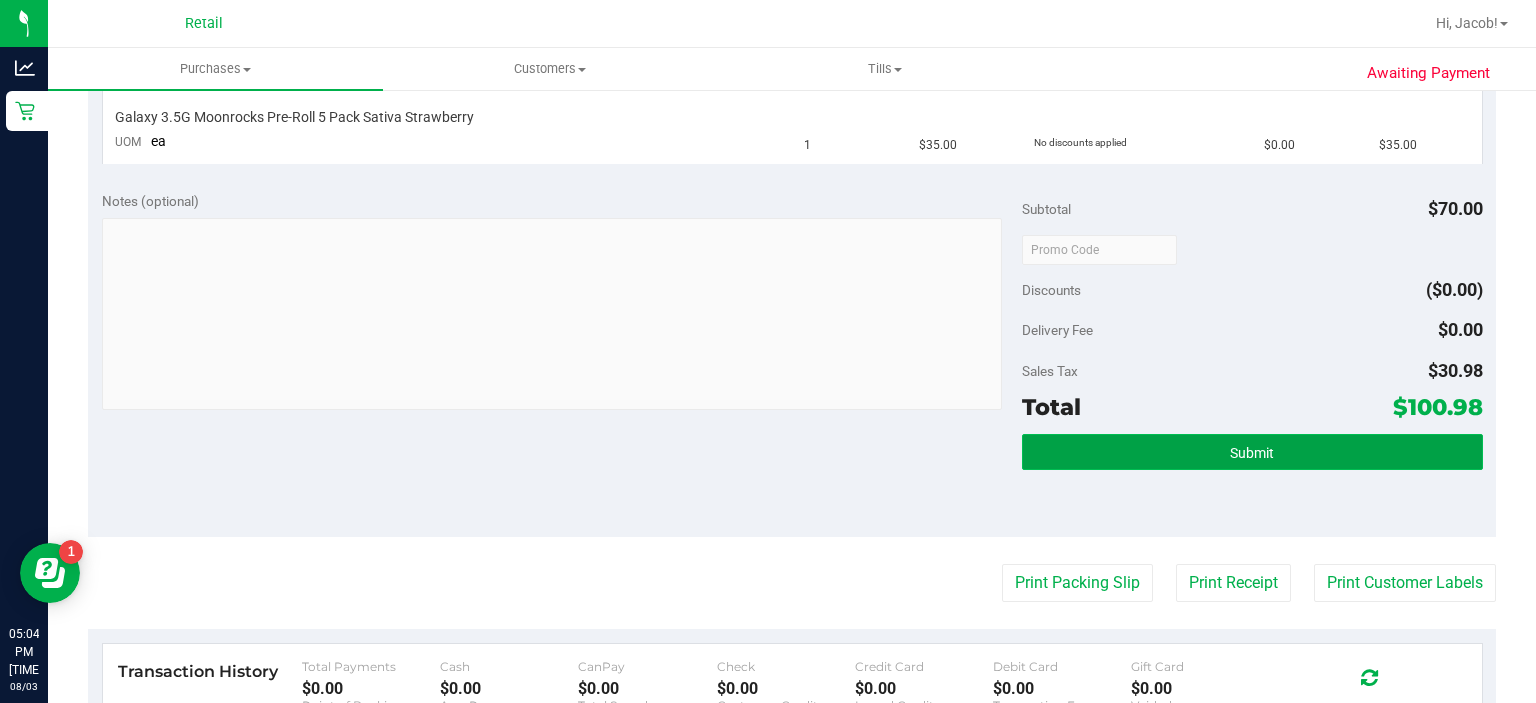 click on "Submit" at bounding box center [1252, 452] 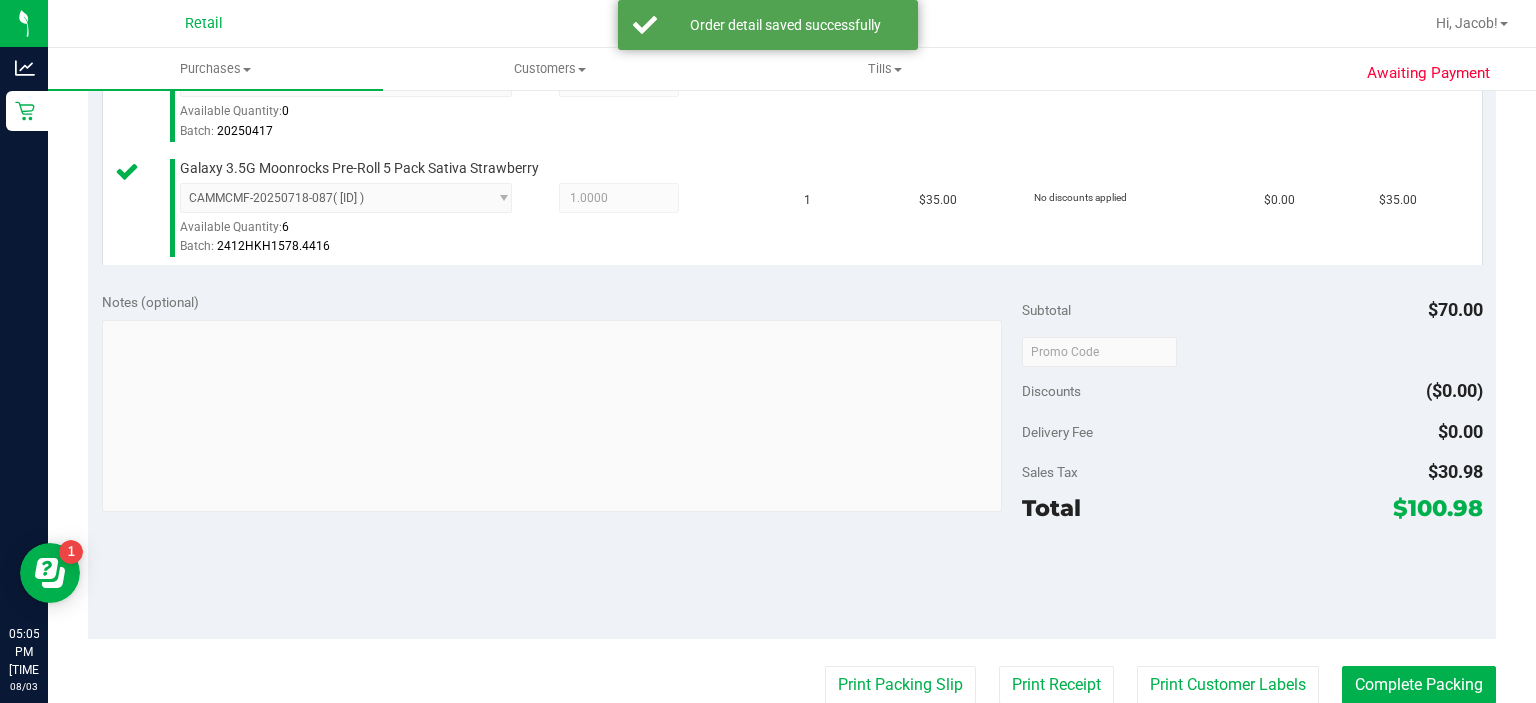 scroll, scrollTop: 619, scrollLeft: 0, axis: vertical 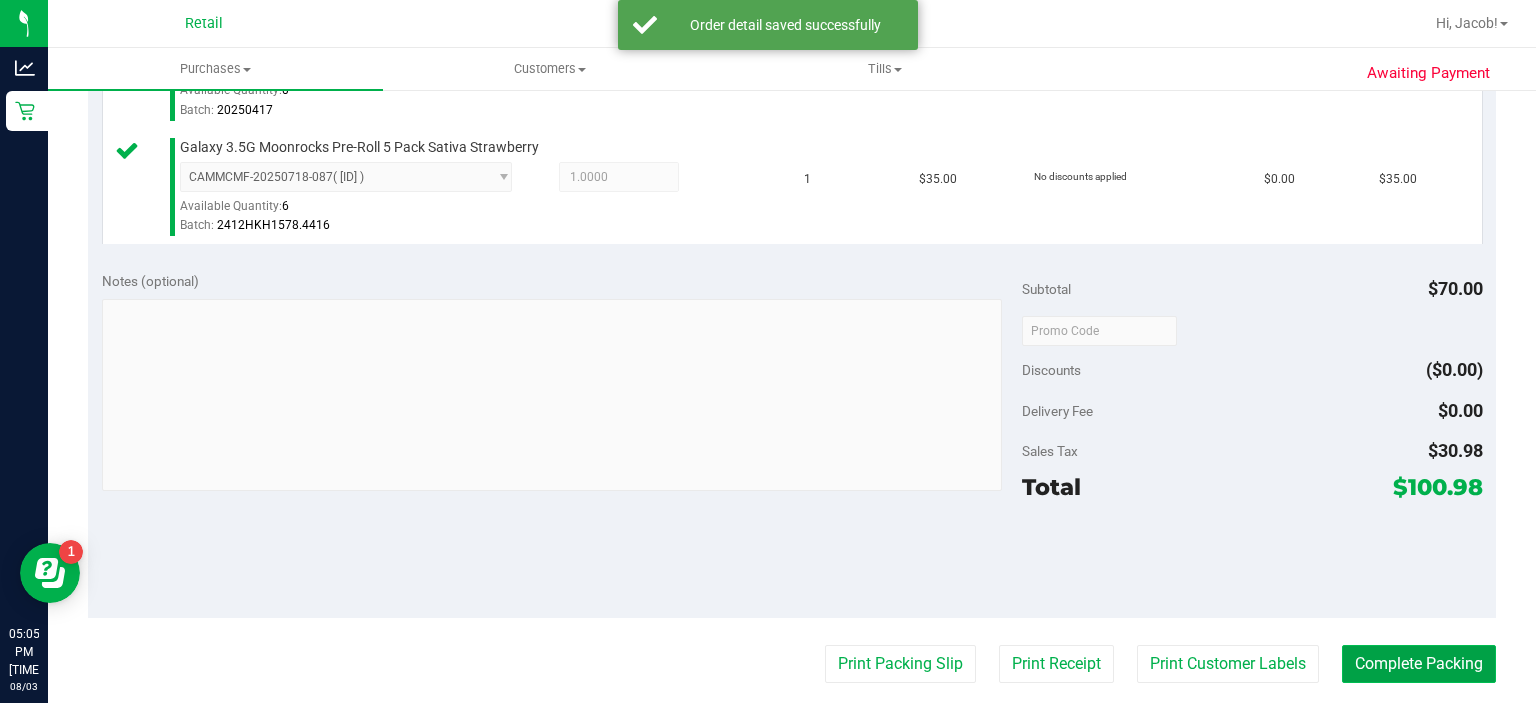 click on "Complete Packing" at bounding box center (1419, 664) 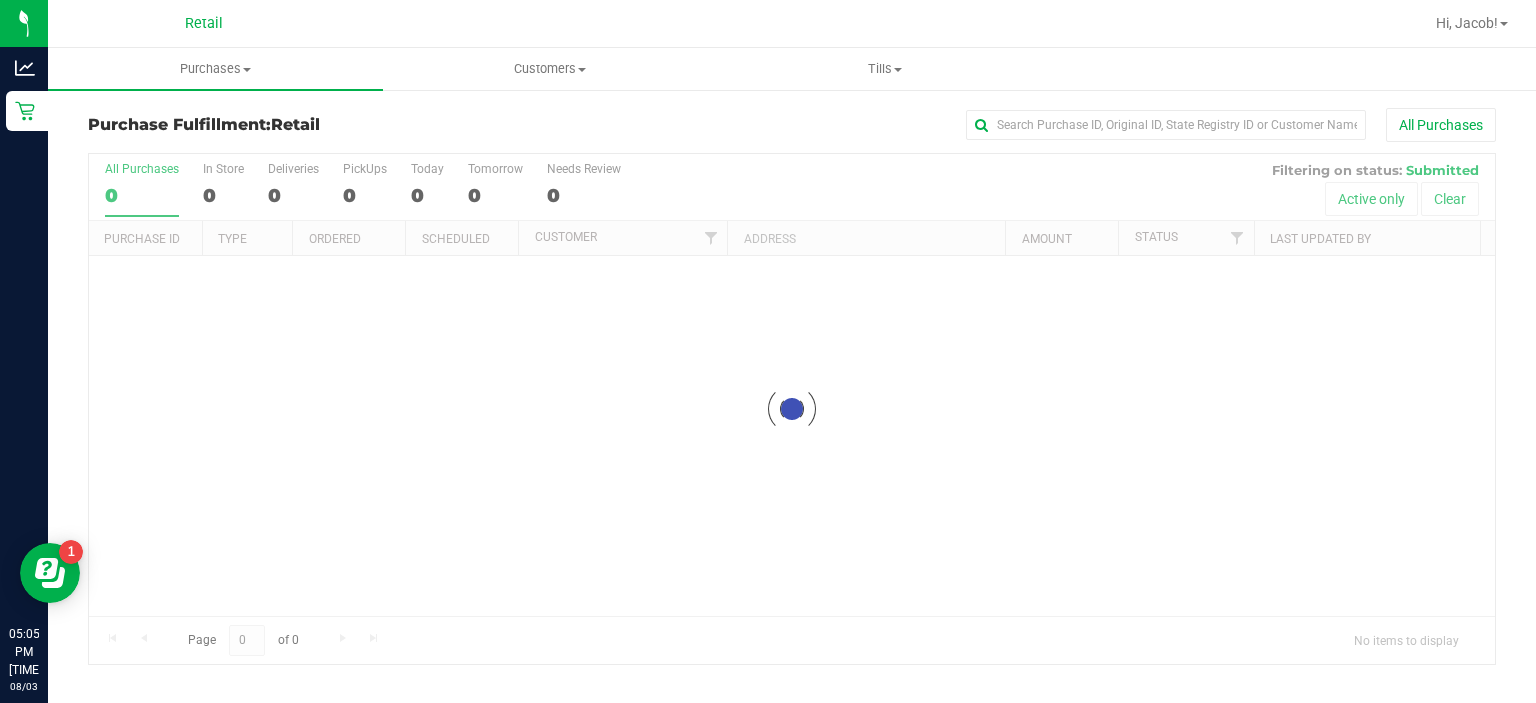 scroll, scrollTop: 0, scrollLeft: 0, axis: both 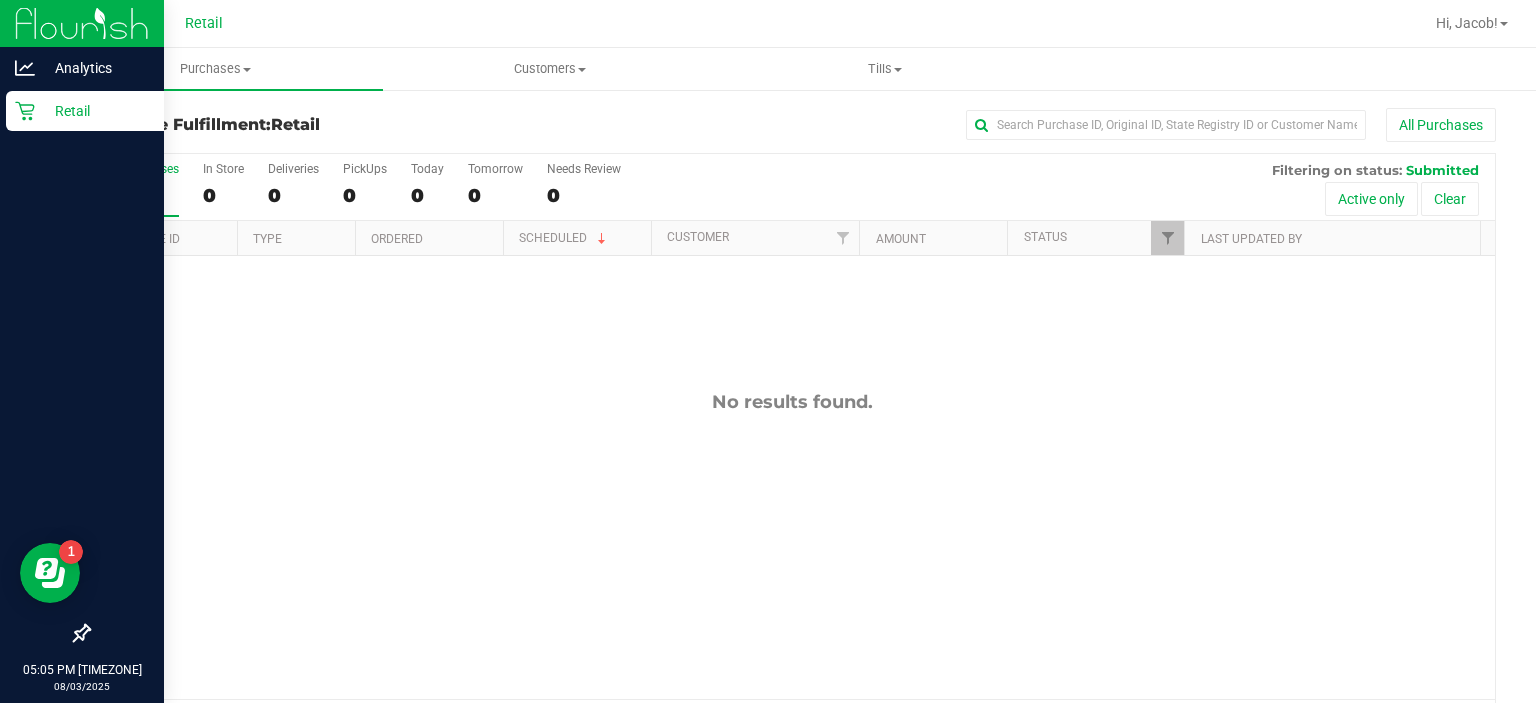 click on "Retail" at bounding box center [85, 111] 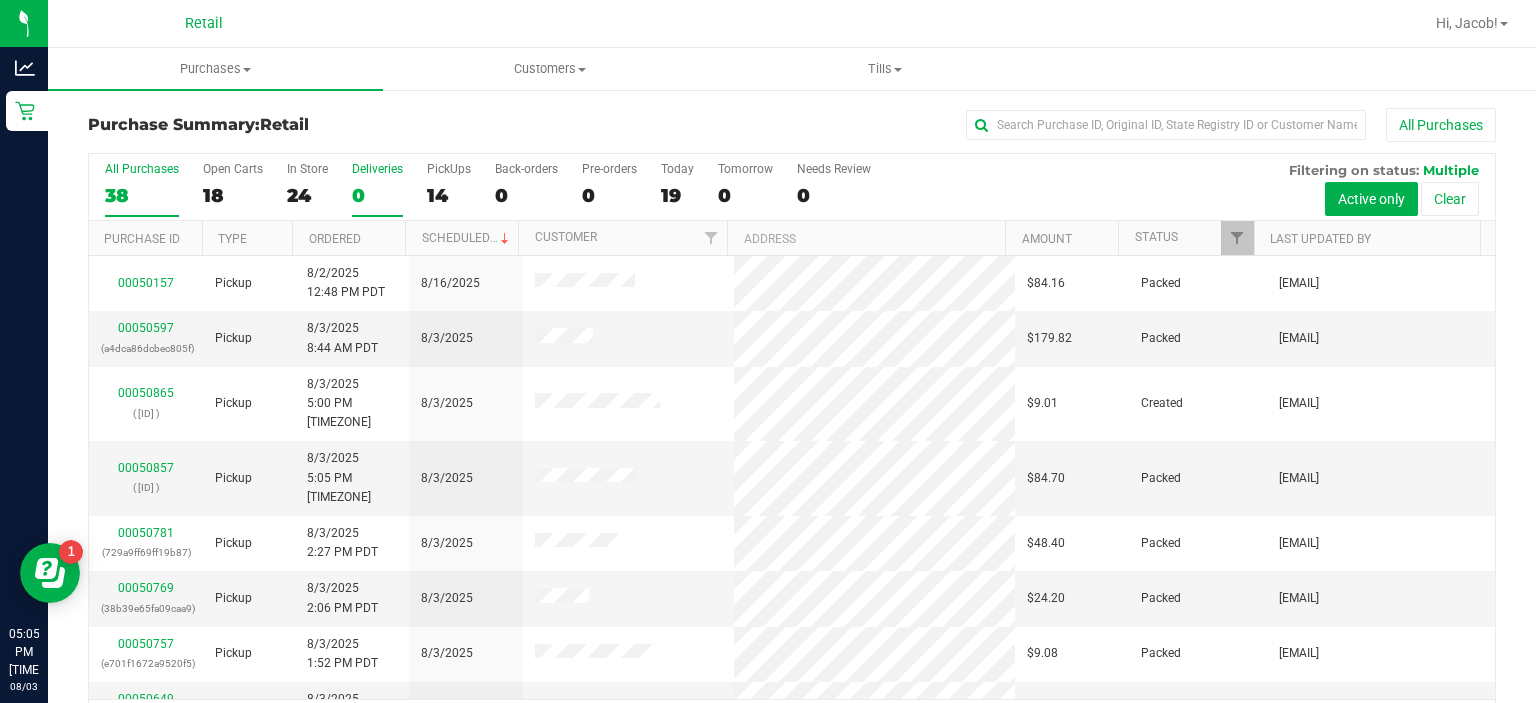 click on "0" at bounding box center [377, 195] 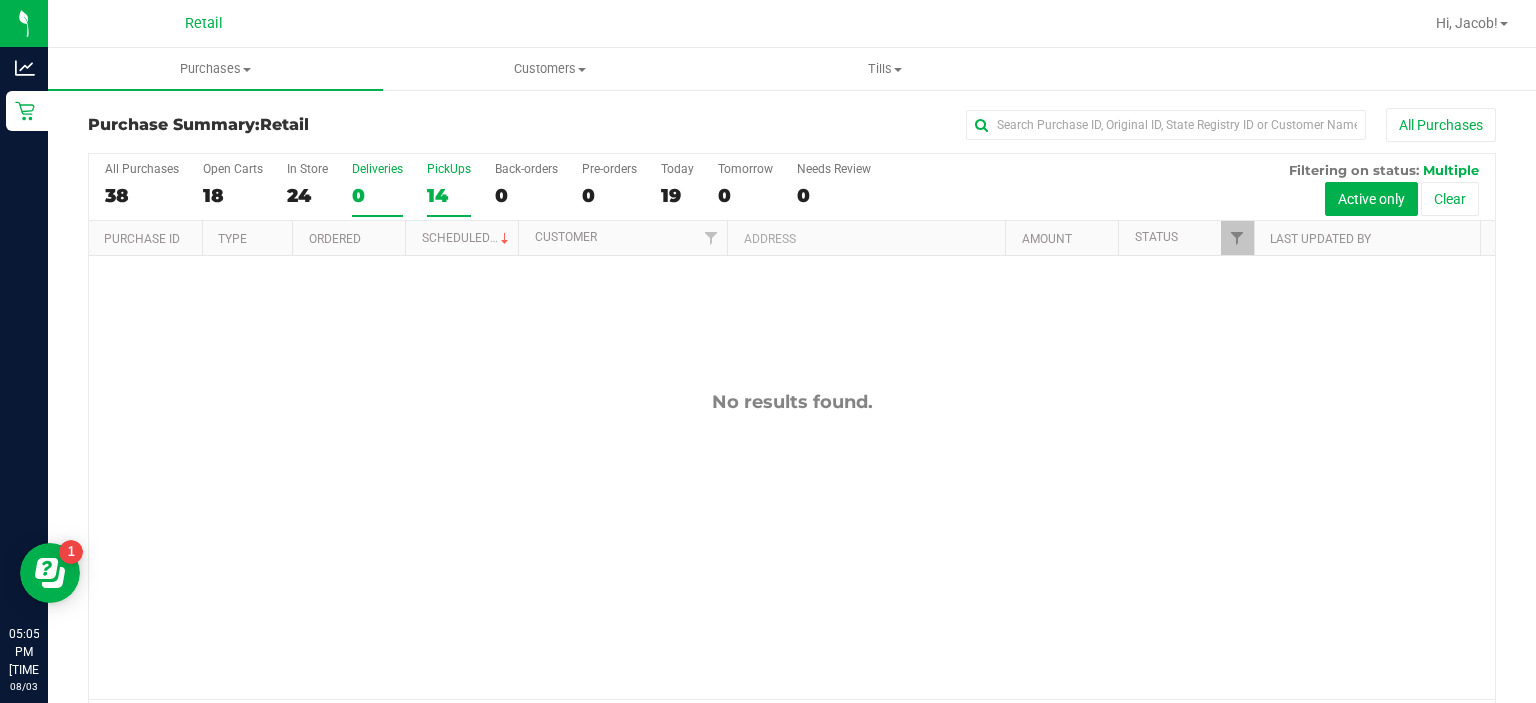 click on "14" at bounding box center [449, 195] 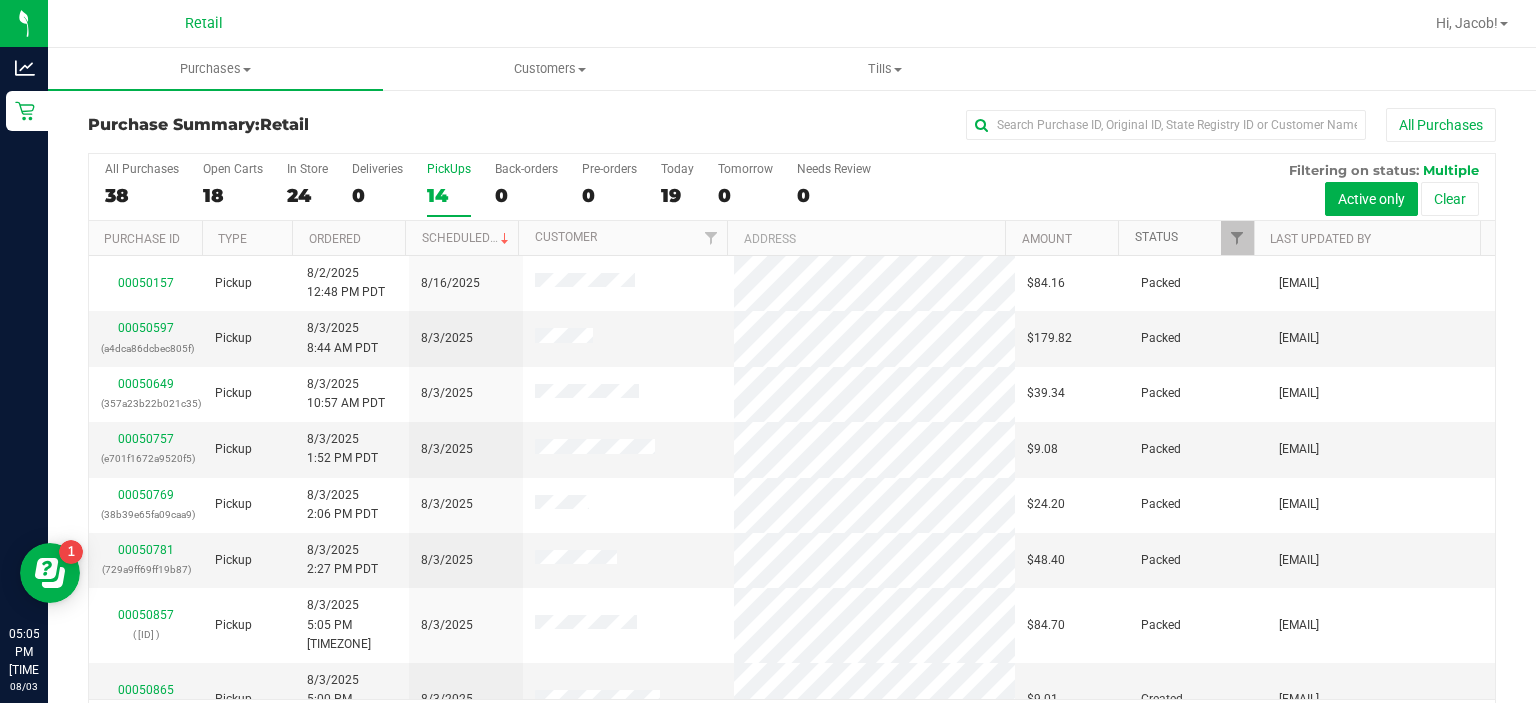click on "Status" at bounding box center (1156, 237) 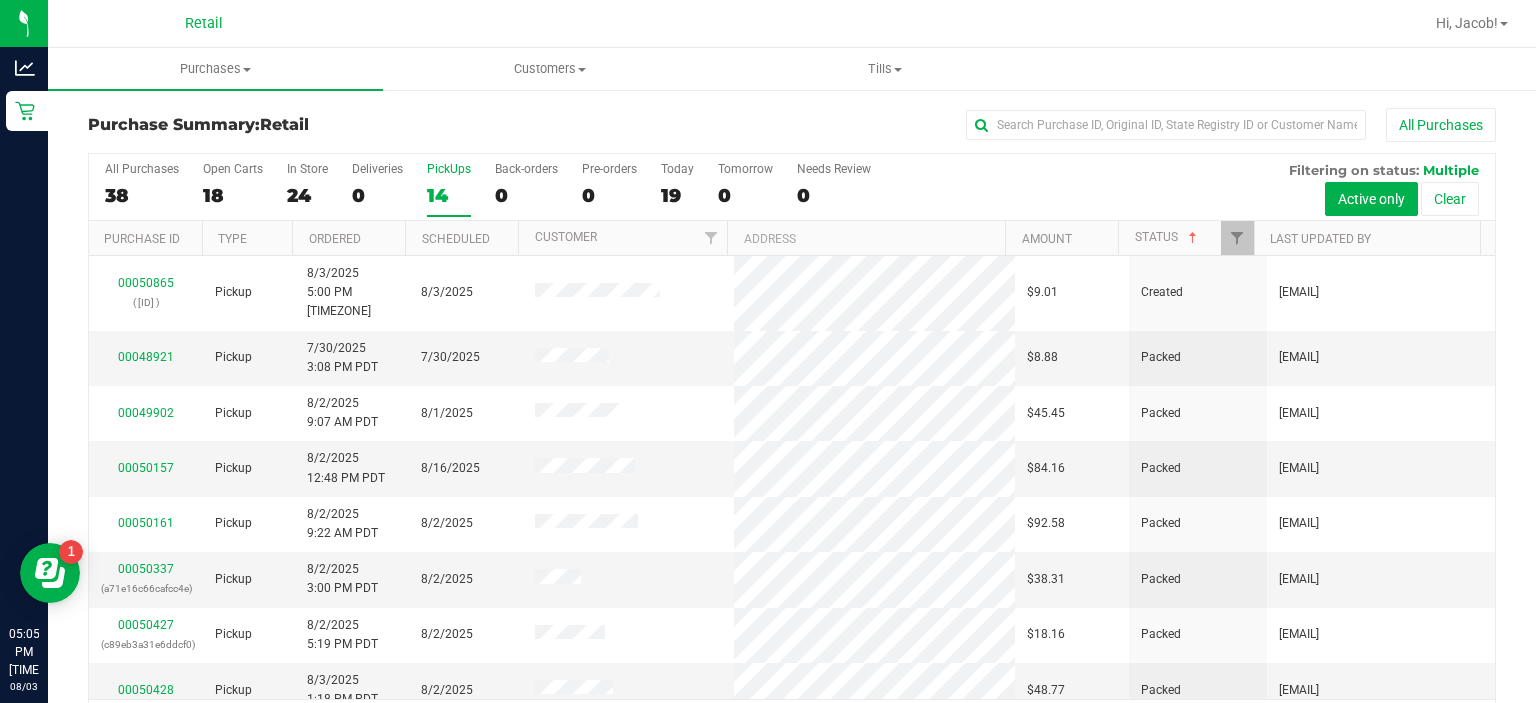 click on "Customer" at bounding box center [622, 238] 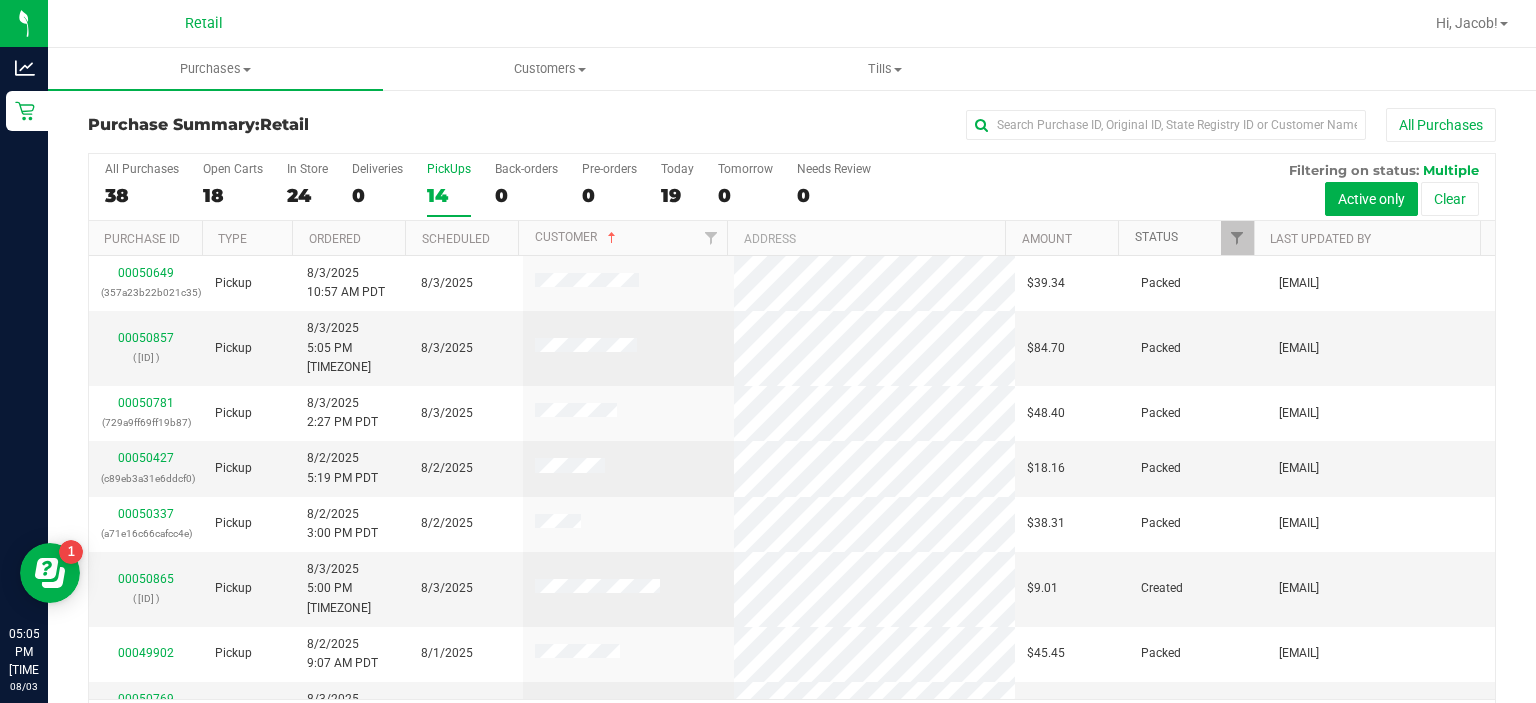 click on "Status" at bounding box center (1156, 237) 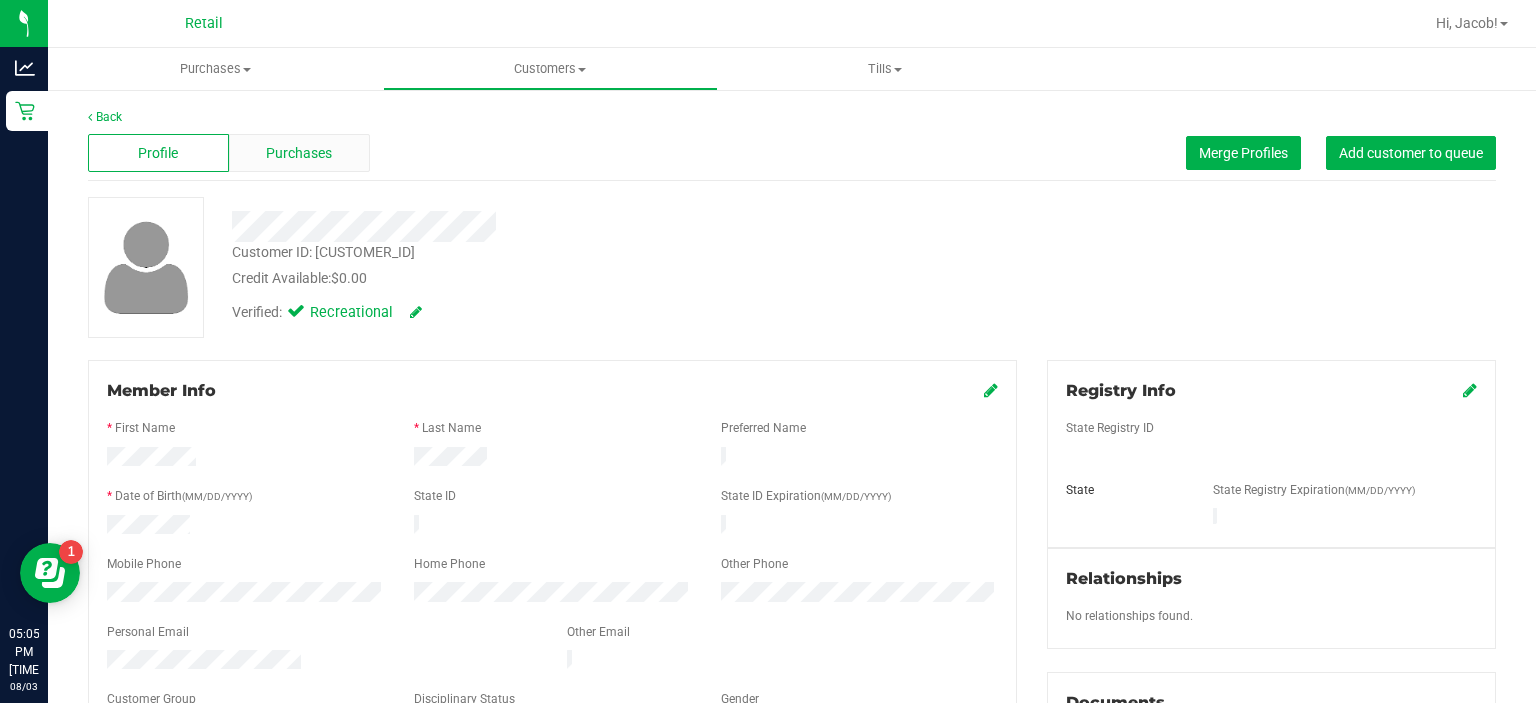 click on "Purchases" at bounding box center [299, 153] 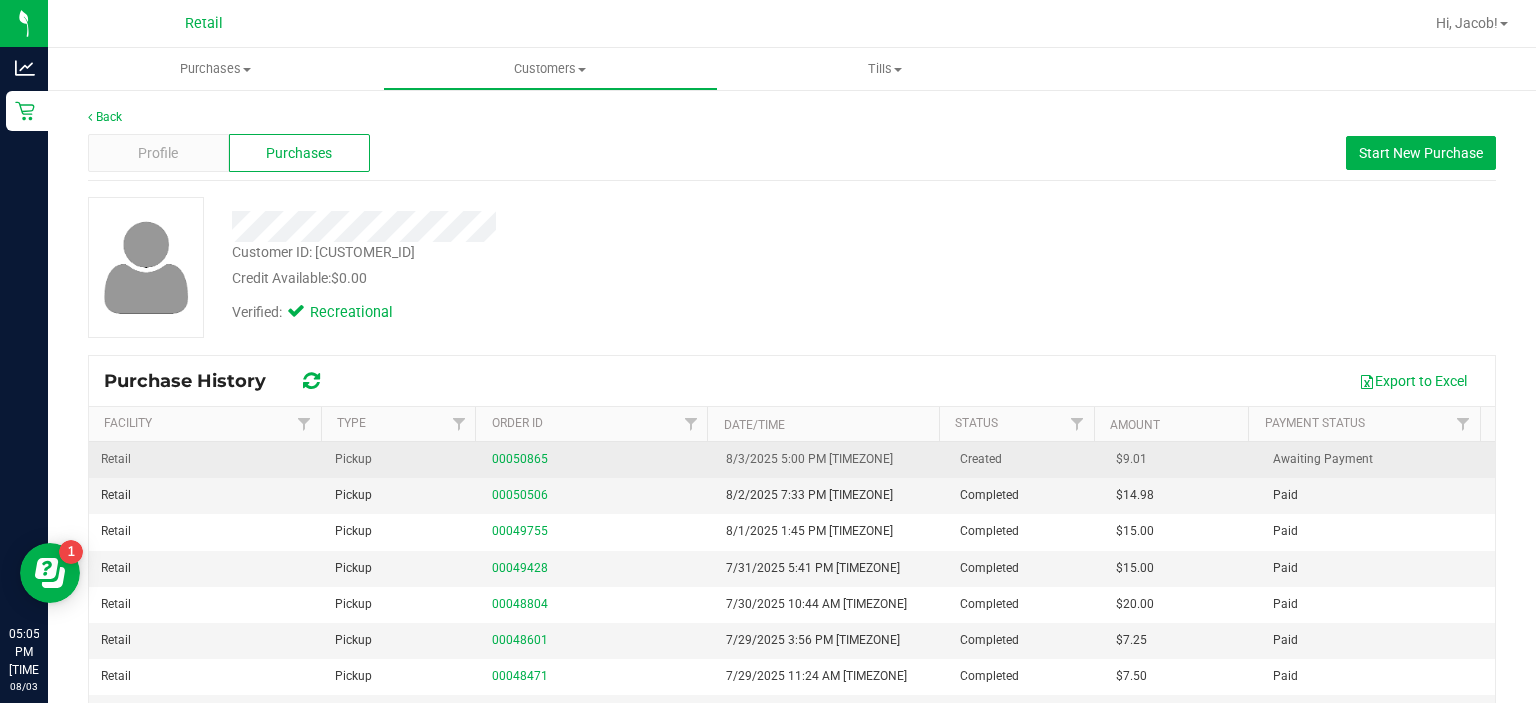 click on "00050865" at bounding box center [597, 459] 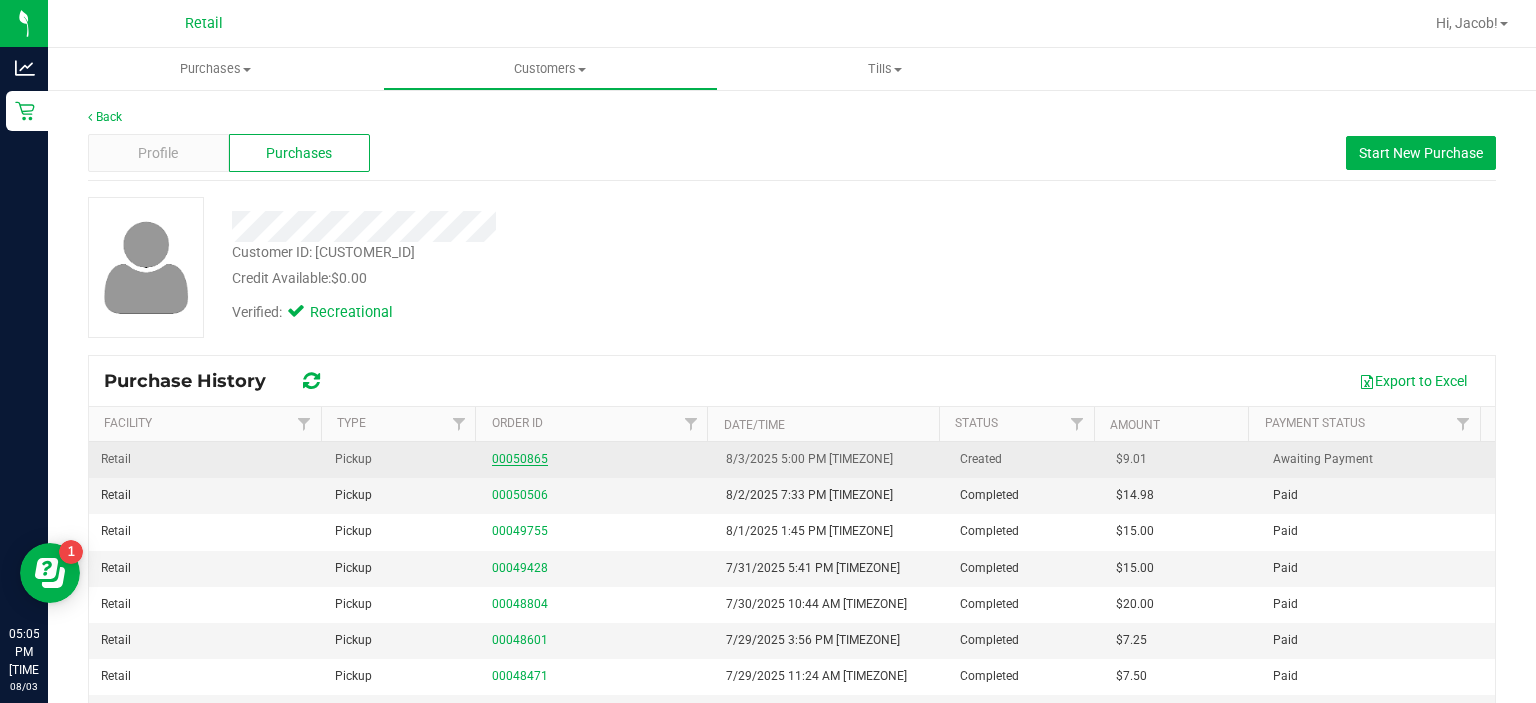 click on "00050865" at bounding box center [520, 459] 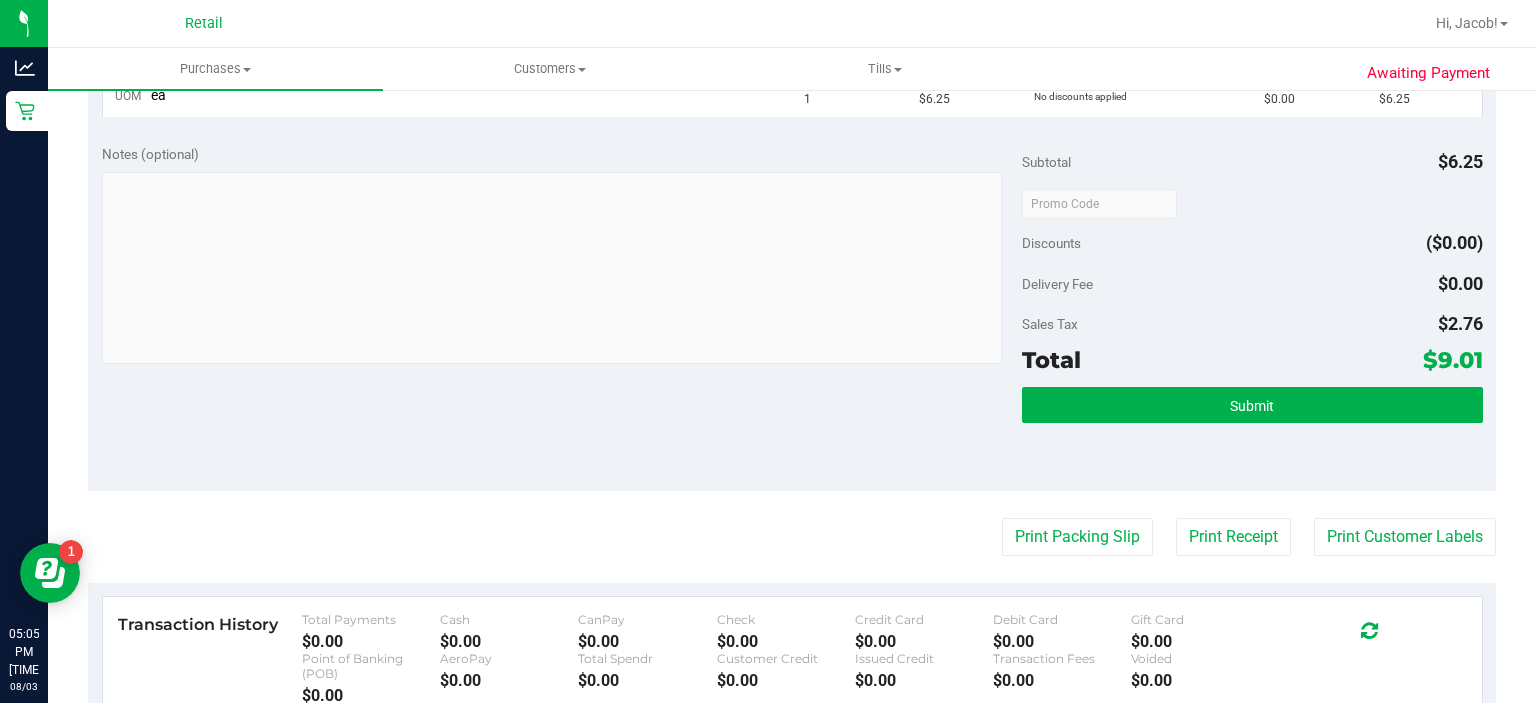scroll, scrollTop: 597, scrollLeft: 0, axis: vertical 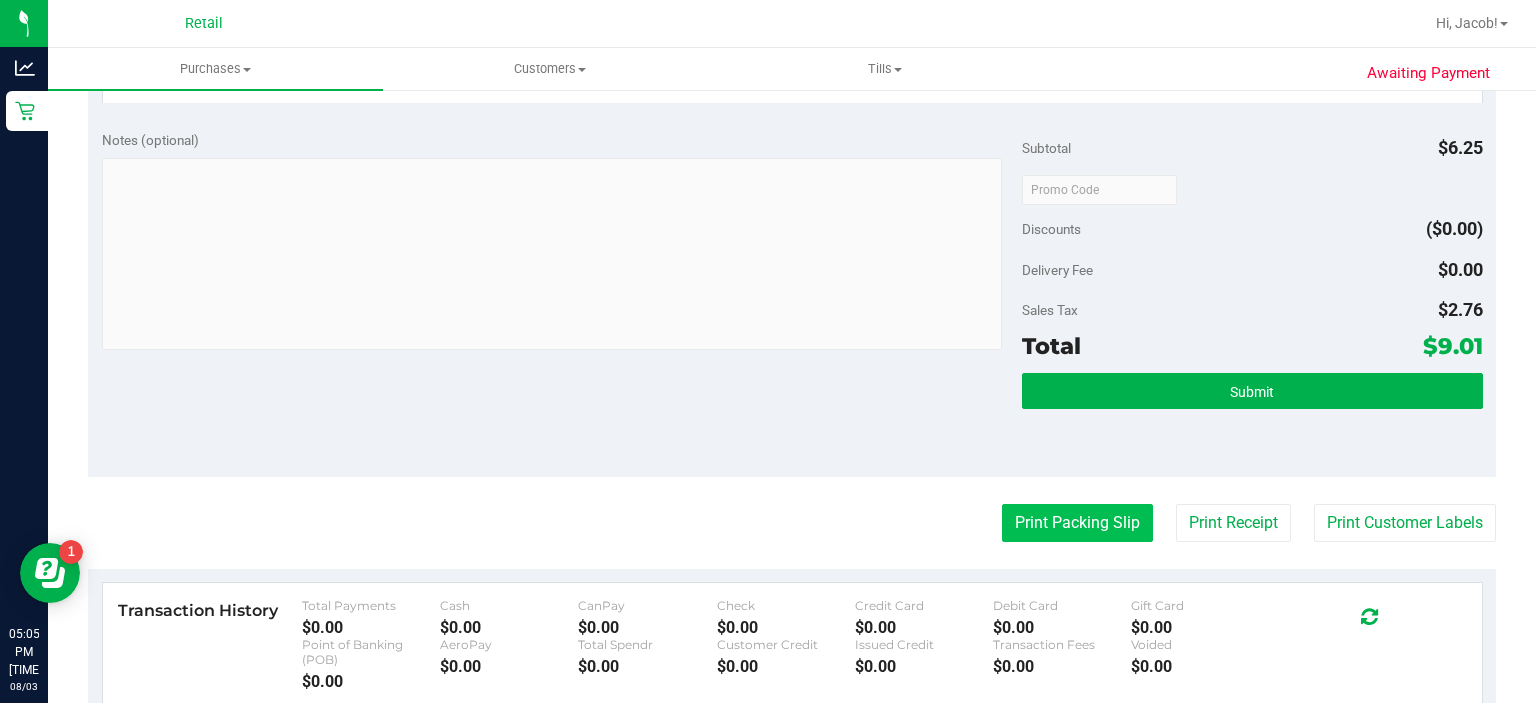 click on "Print Packing Slip" at bounding box center [1077, 523] 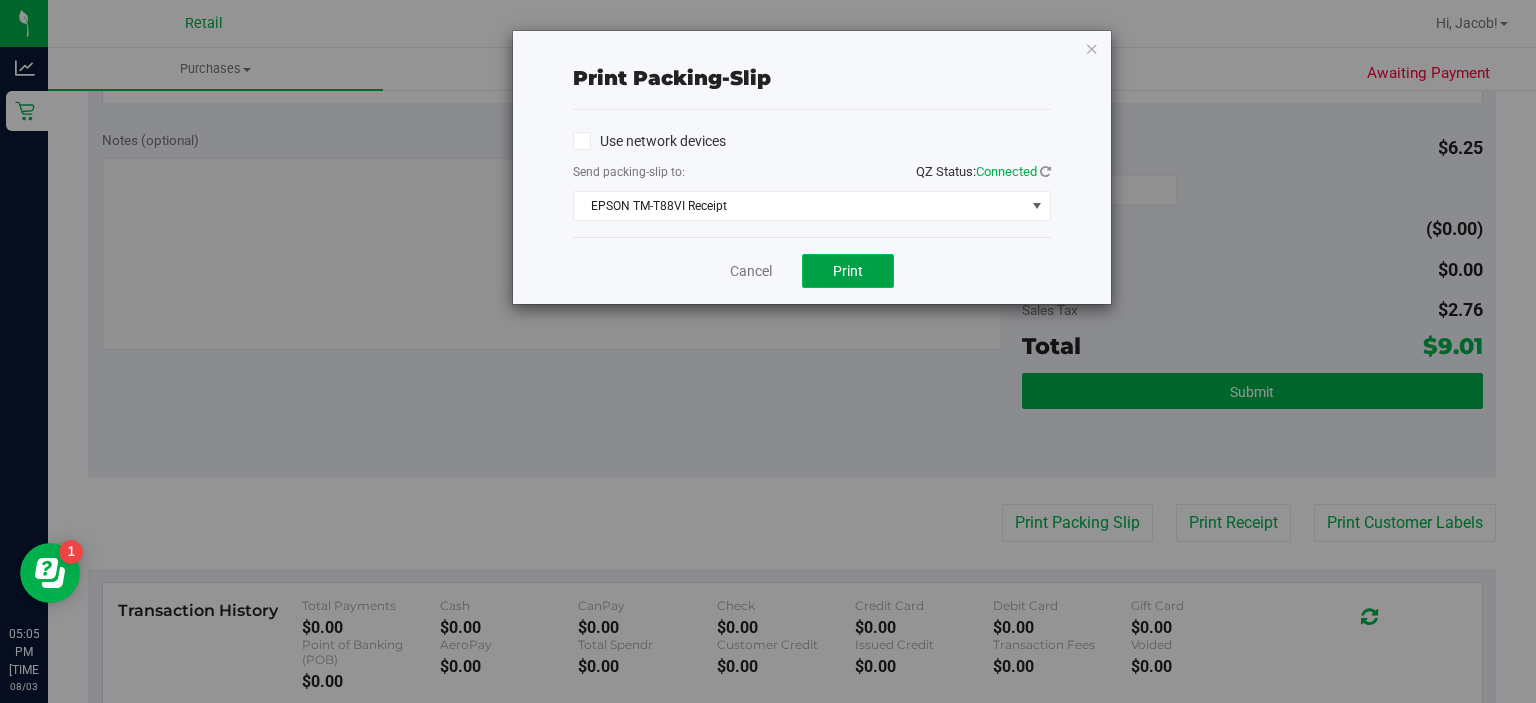 click on "Print" at bounding box center (848, 271) 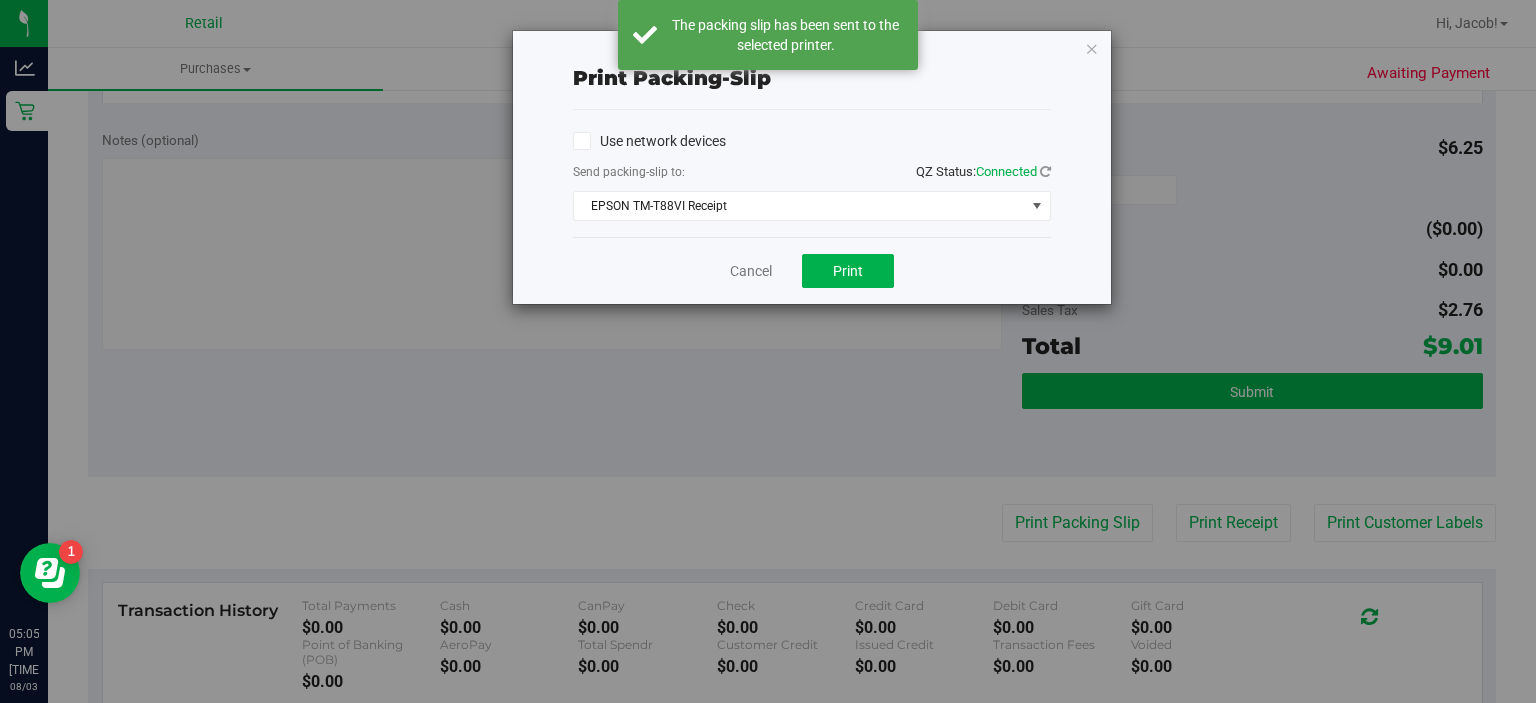 click on "Print packing-slip
Use network devices
Send packing-slip to:
QZ Status:   Connected
EPSON TM-T88VI Receipt Choose printer EPSON TM-T88VI Receipt Fax Foxit PhantomPDF Printer HPAF46F9.localdomain (HP OfficeJet Pro 8020 series) HPC80C57.localdomain (HP OfficeJet Pro 8020 series) HPEEFB42 (HP OfficeJet Pro 8020 series) HPI73DED3 (HP OfficeJet Pro 8130e series) Microsoft Print to PDF Microsoft XPS Document Writer
Cancel
Print" at bounding box center [775, 351] 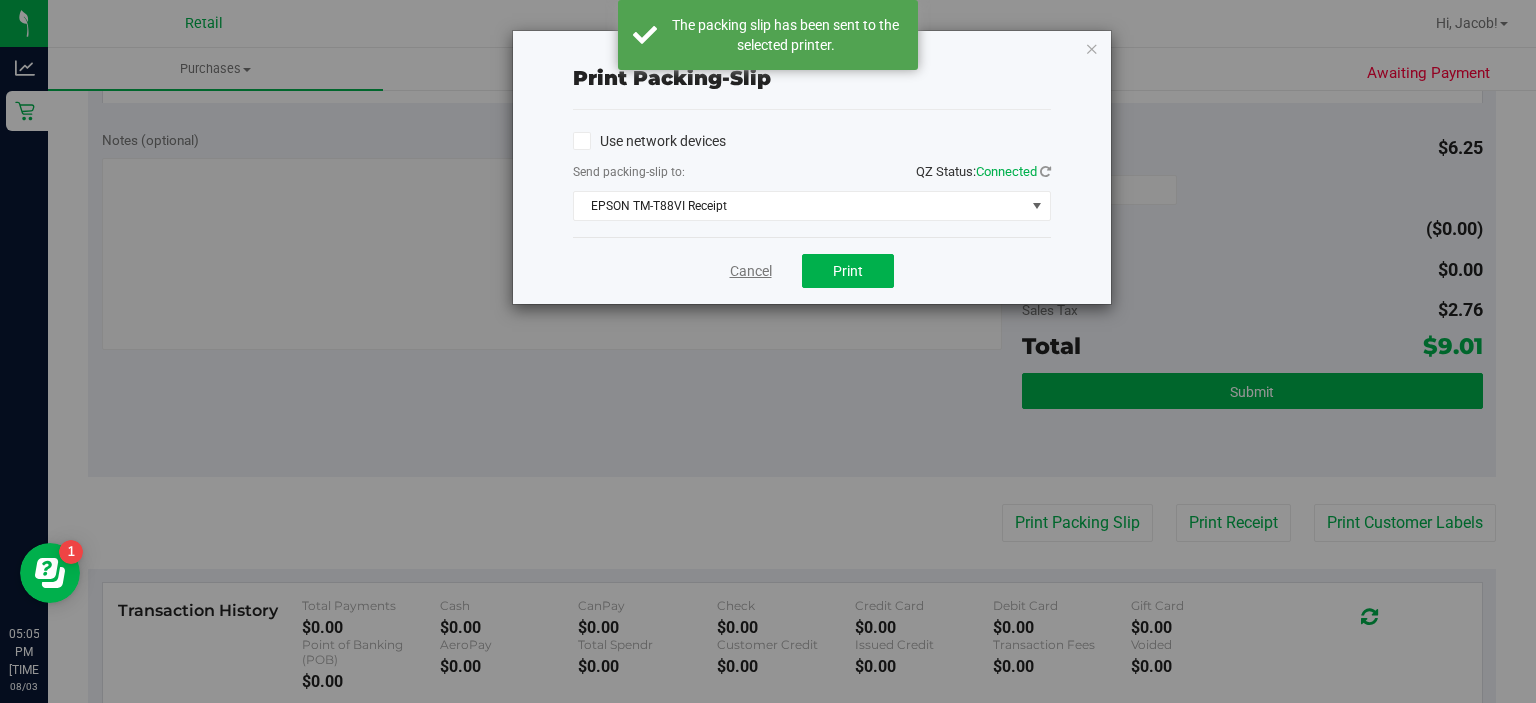 click on "Cancel" at bounding box center (751, 271) 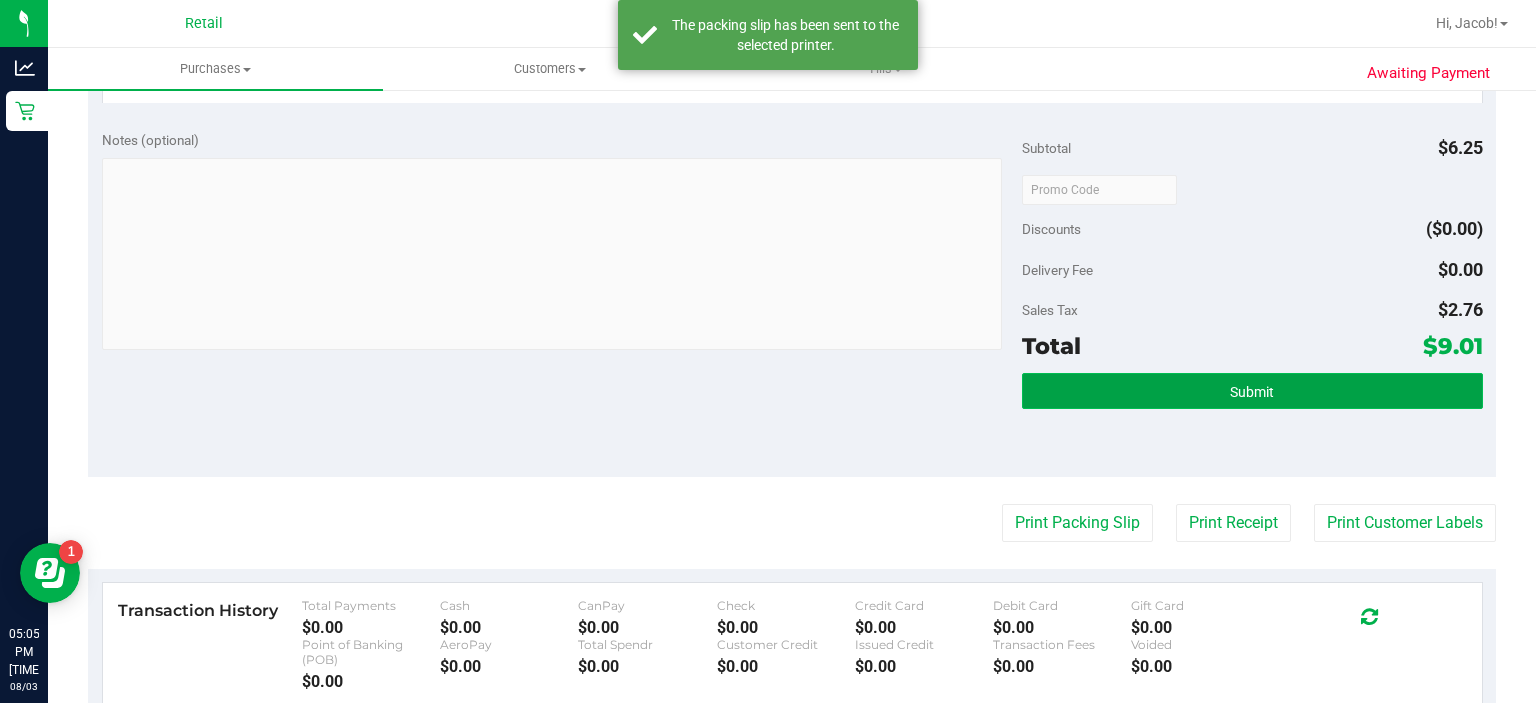 click on "Submit" at bounding box center (1252, 391) 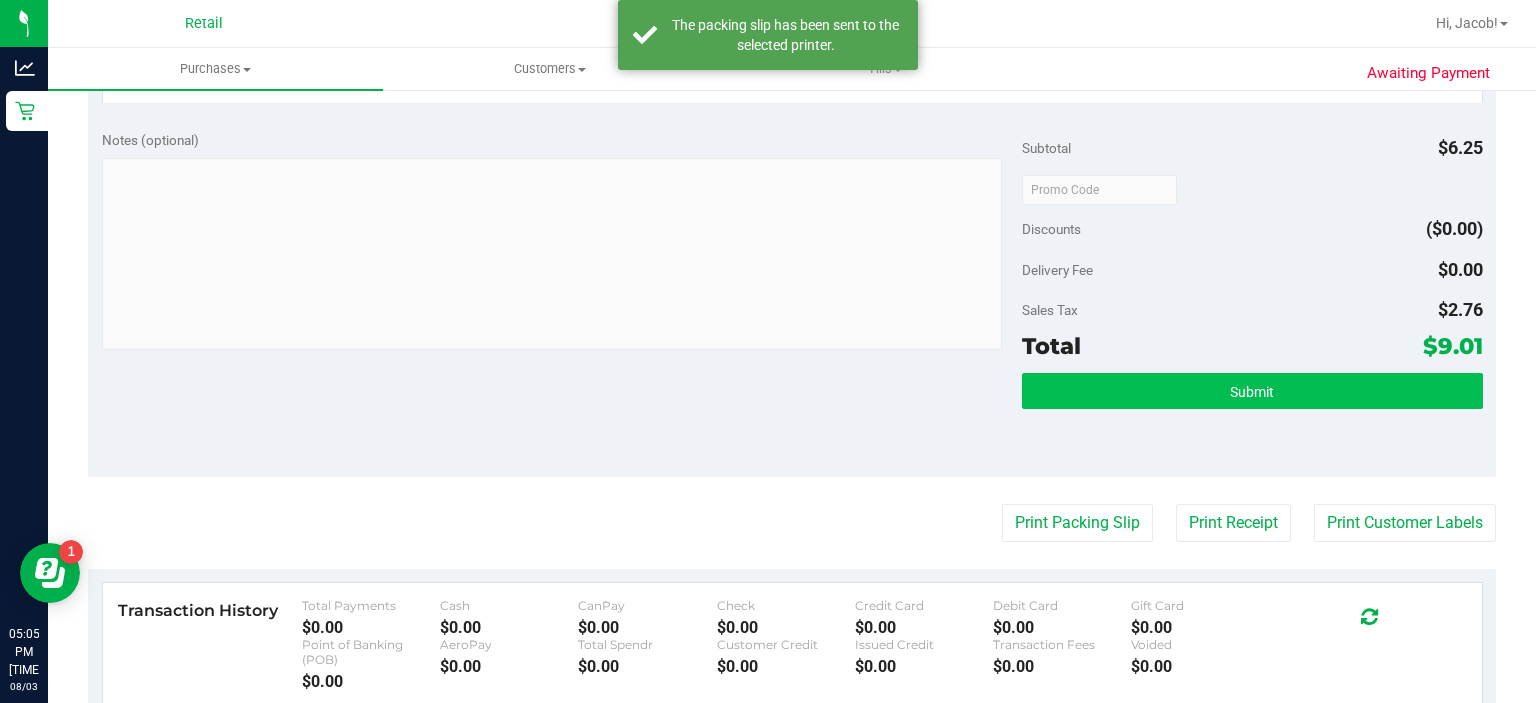 scroll, scrollTop: 566, scrollLeft: 0, axis: vertical 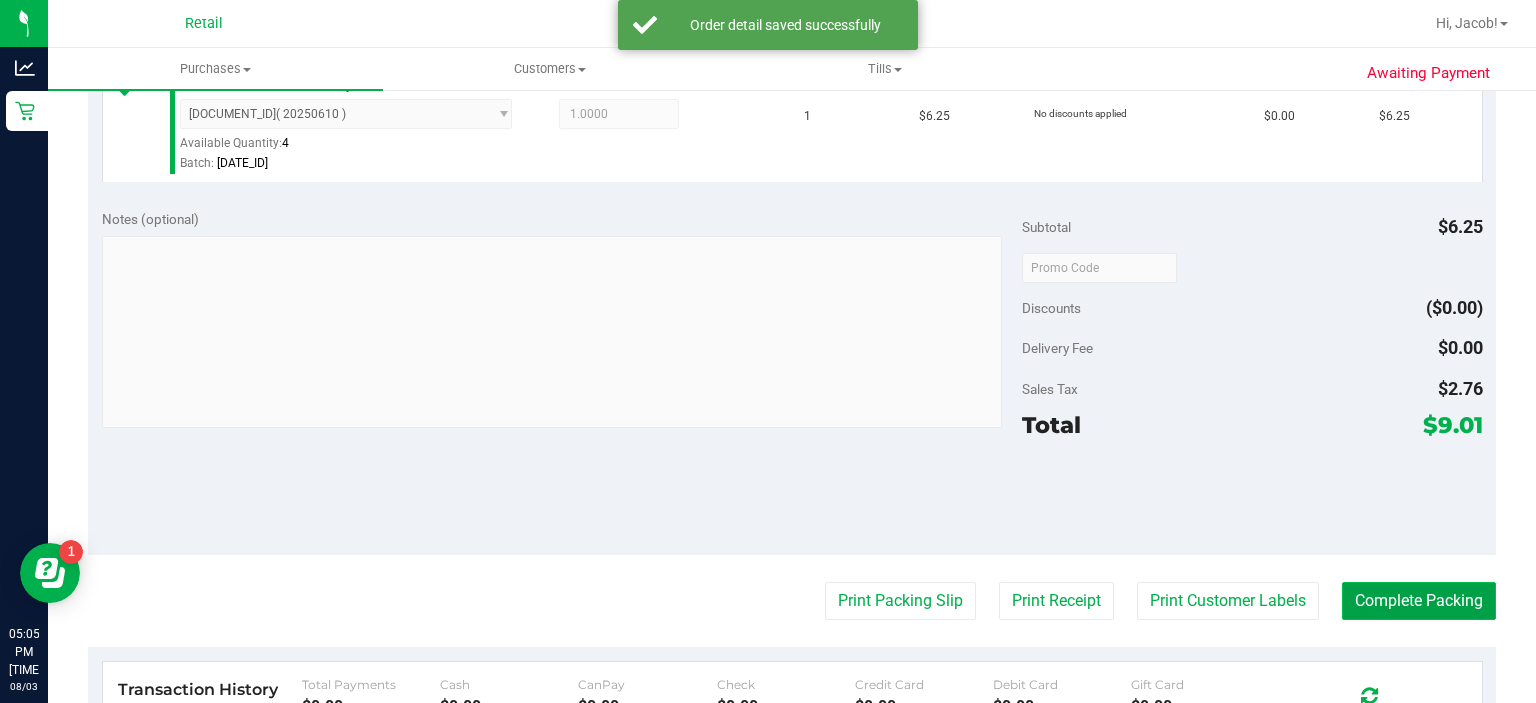 click on "Complete Packing" at bounding box center (1419, 601) 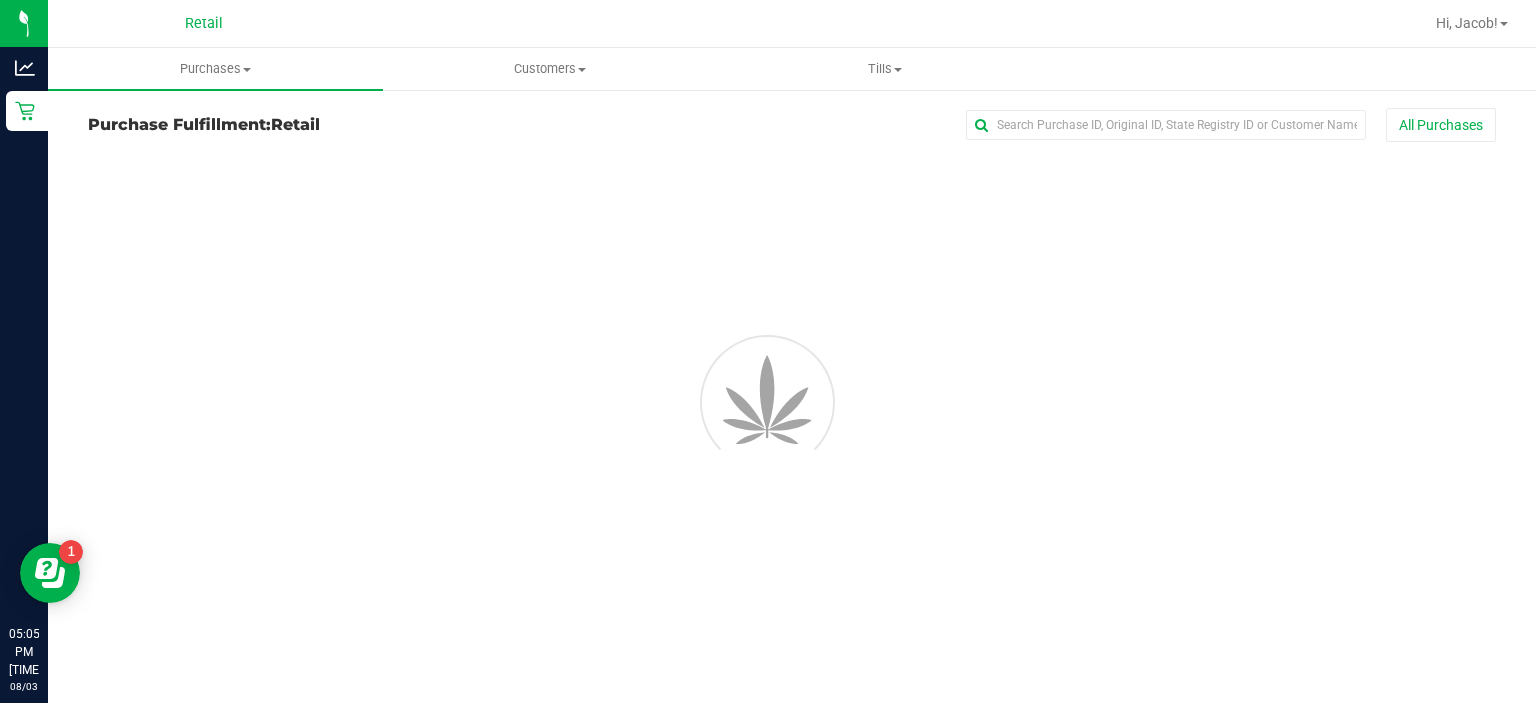 scroll, scrollTop: 0, scrollLeft: 0, axis: both 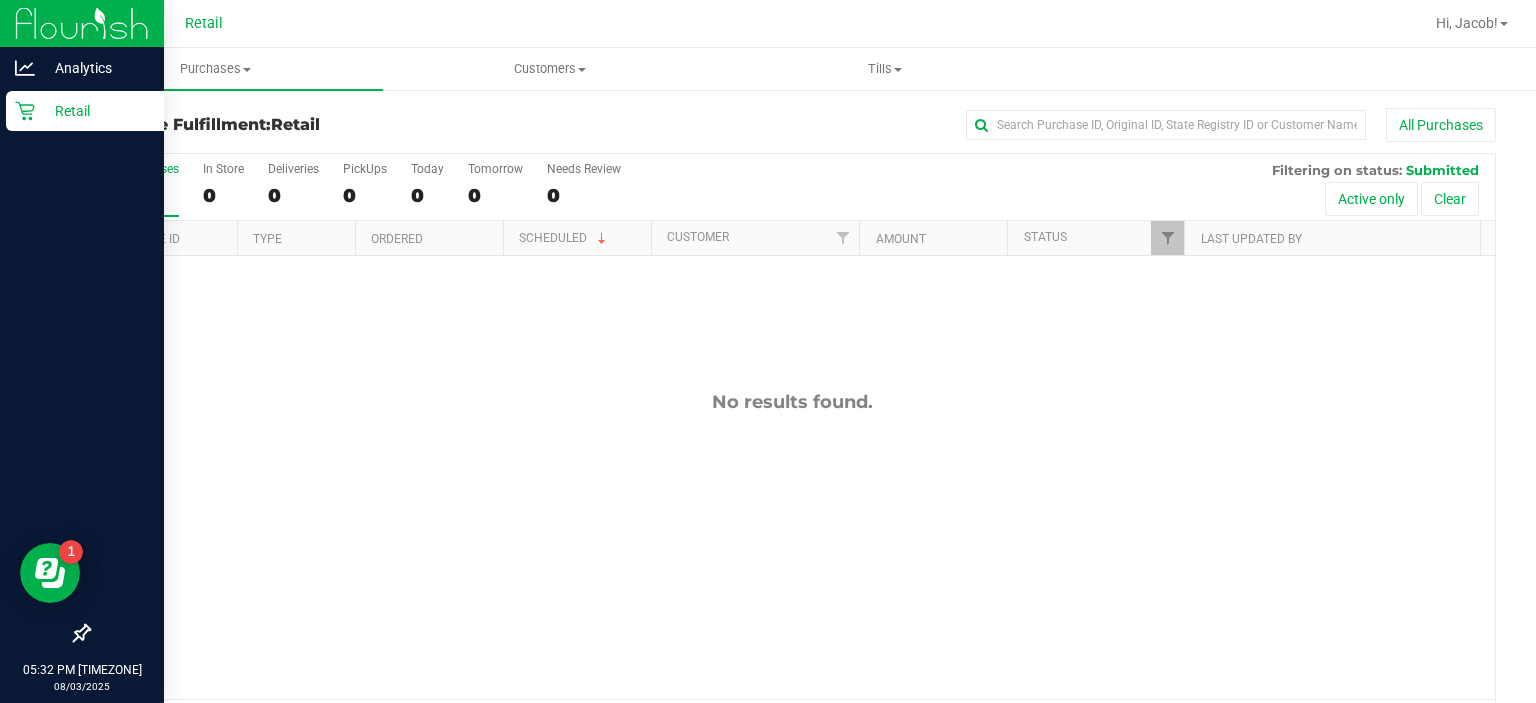 click on "Retail" at bounding box center (95, 111) 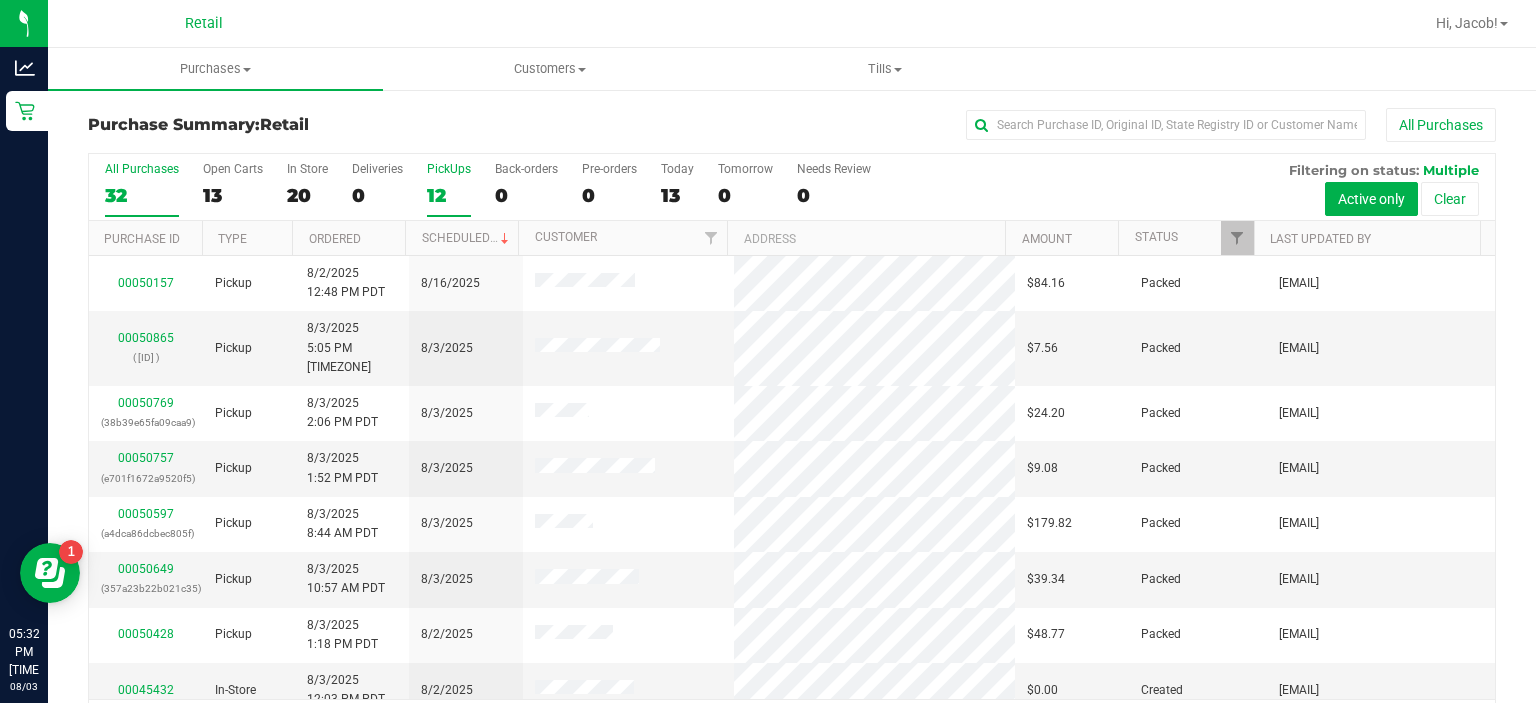 click on "PickUps
12" at bounding box center [449, 189] 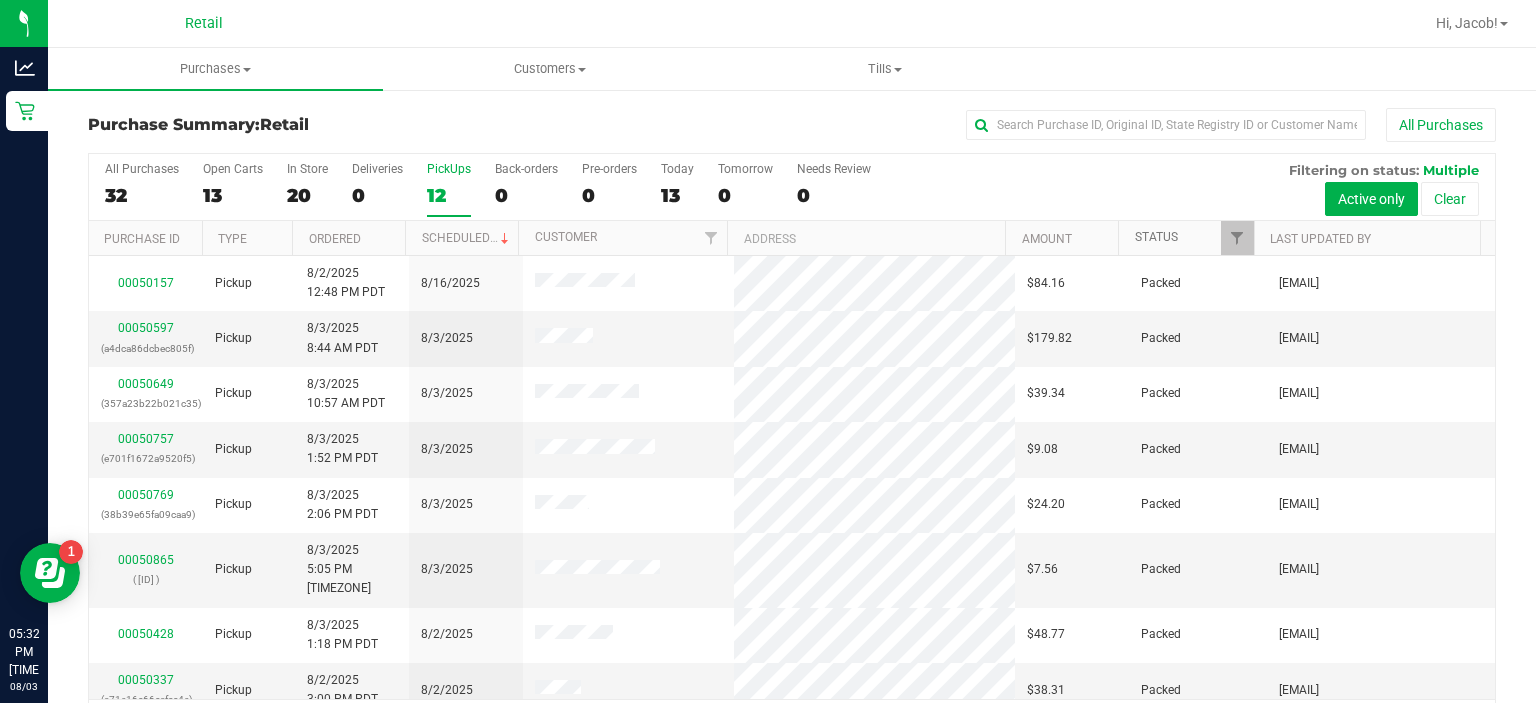 click on "Status" at bounding box center (1156, 237) 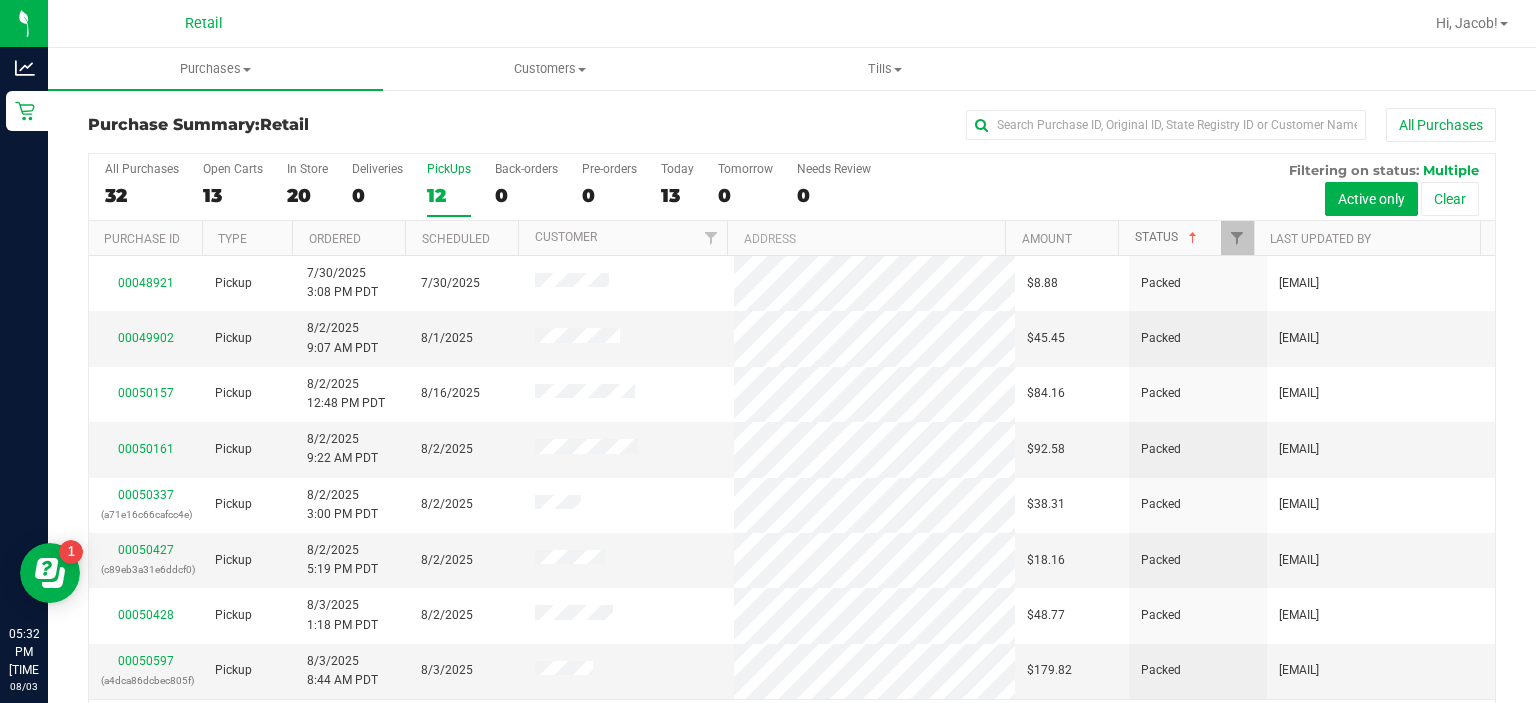 click at bounding box center (1193, 238) 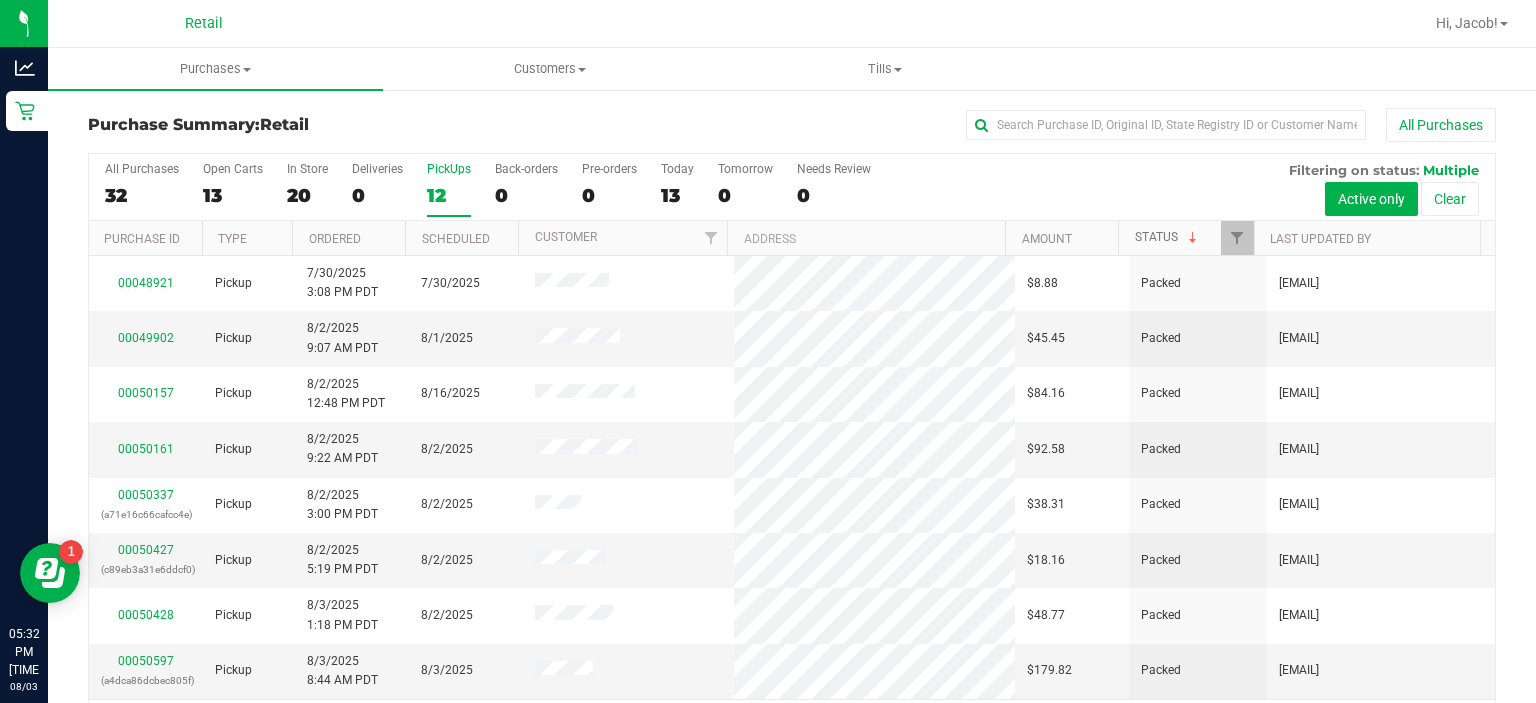click on "Status" at bounding box center (1168, 237) 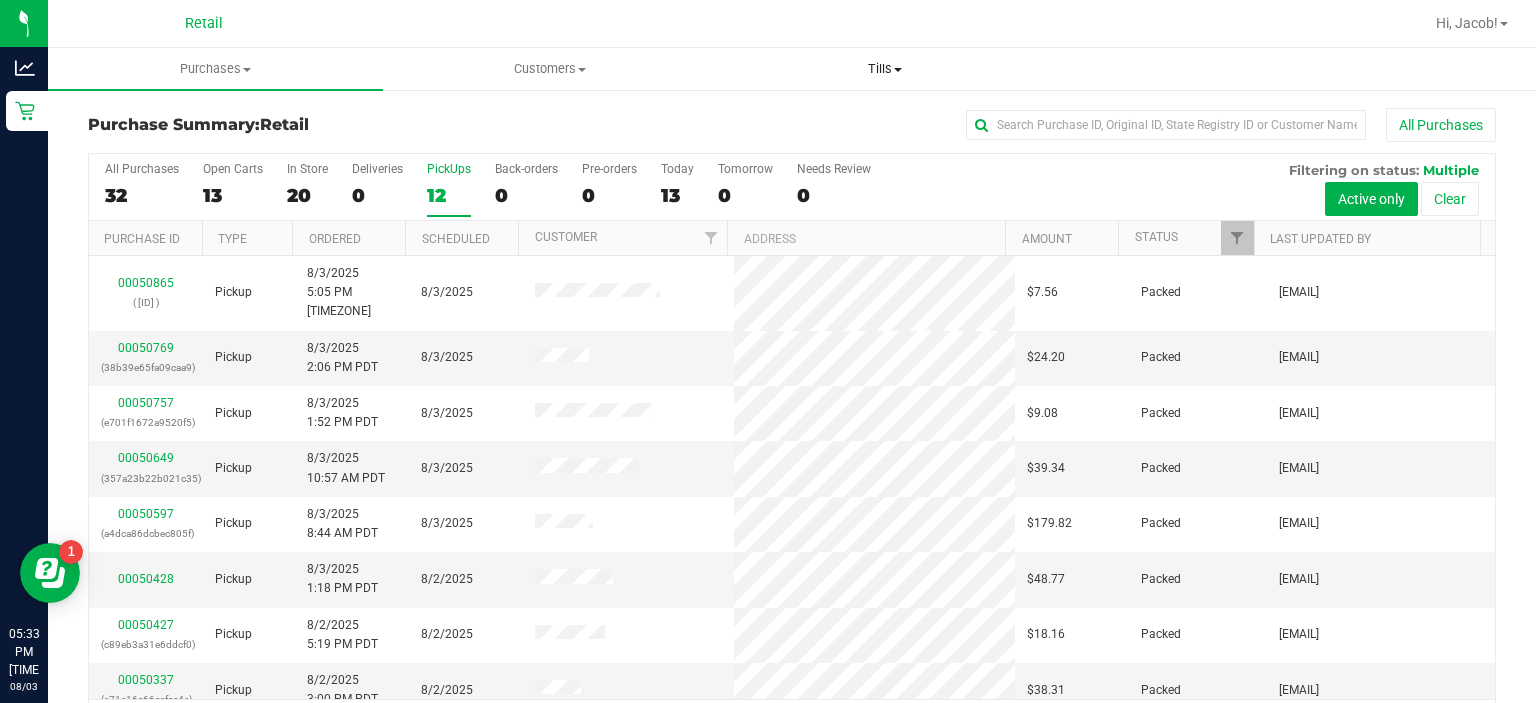 click on "Tills" at bounding box center [885, 69] 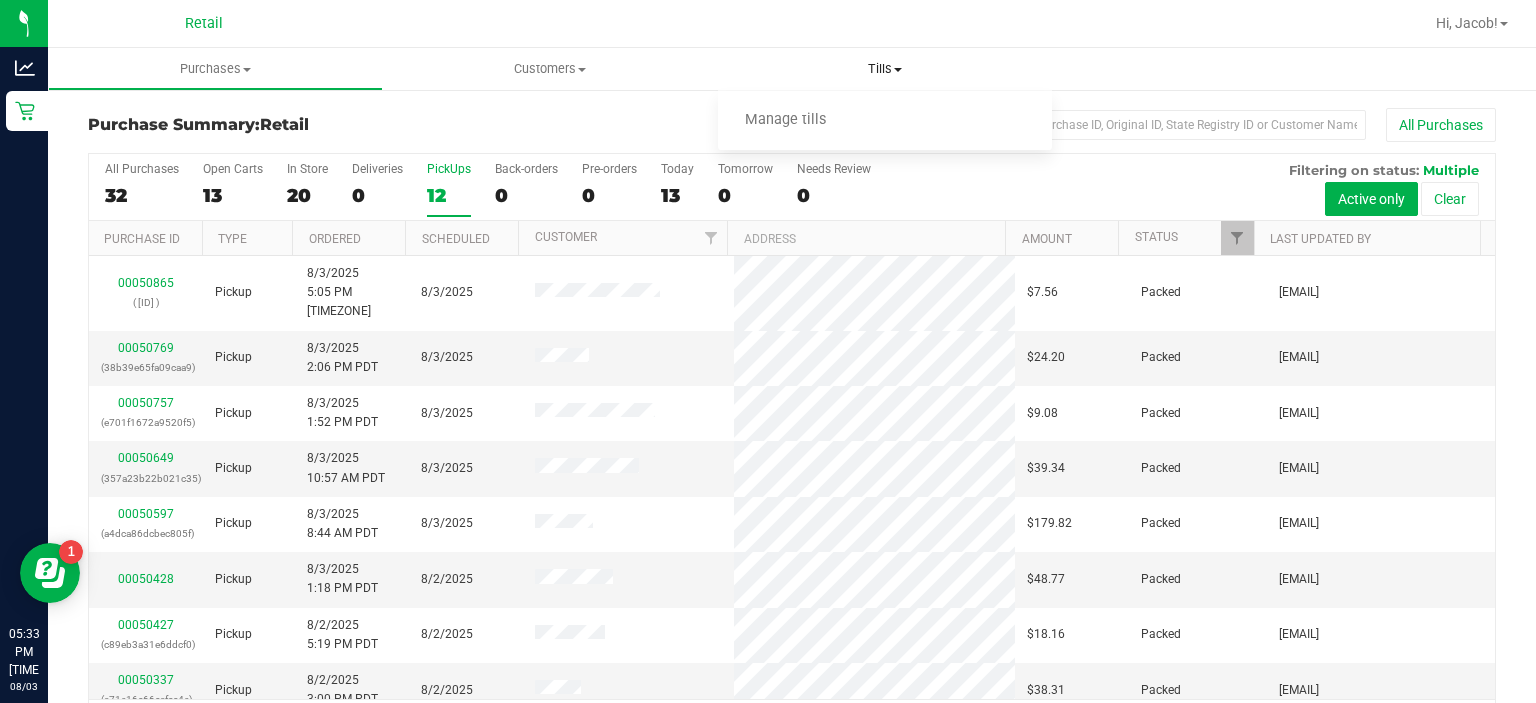 click on "Manage tills" at bounding box center [785, 120] 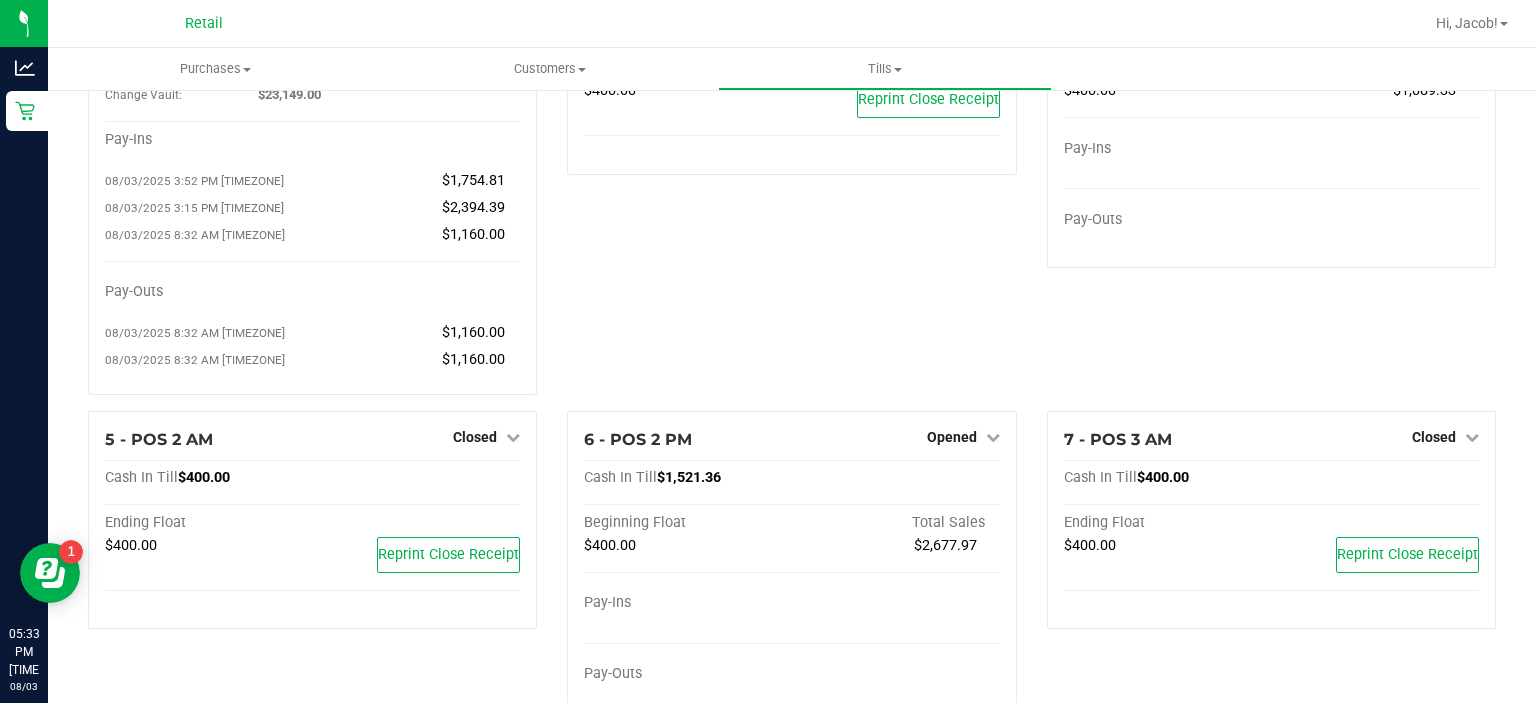 scroll, scrollTop: 0, scrollLeft: 0, axis: both 